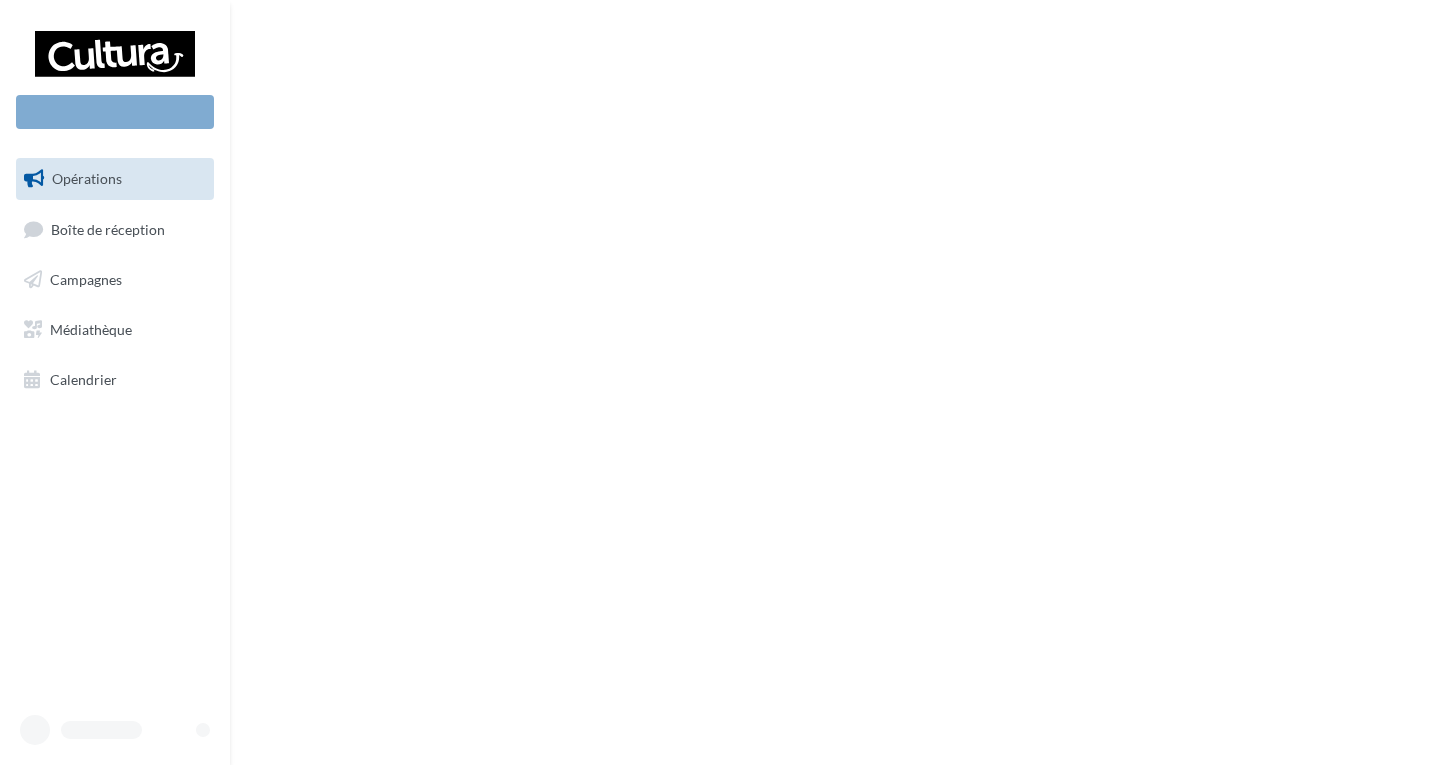 scroll, scrollTop: 0, scrollLeft: 0, axis: both 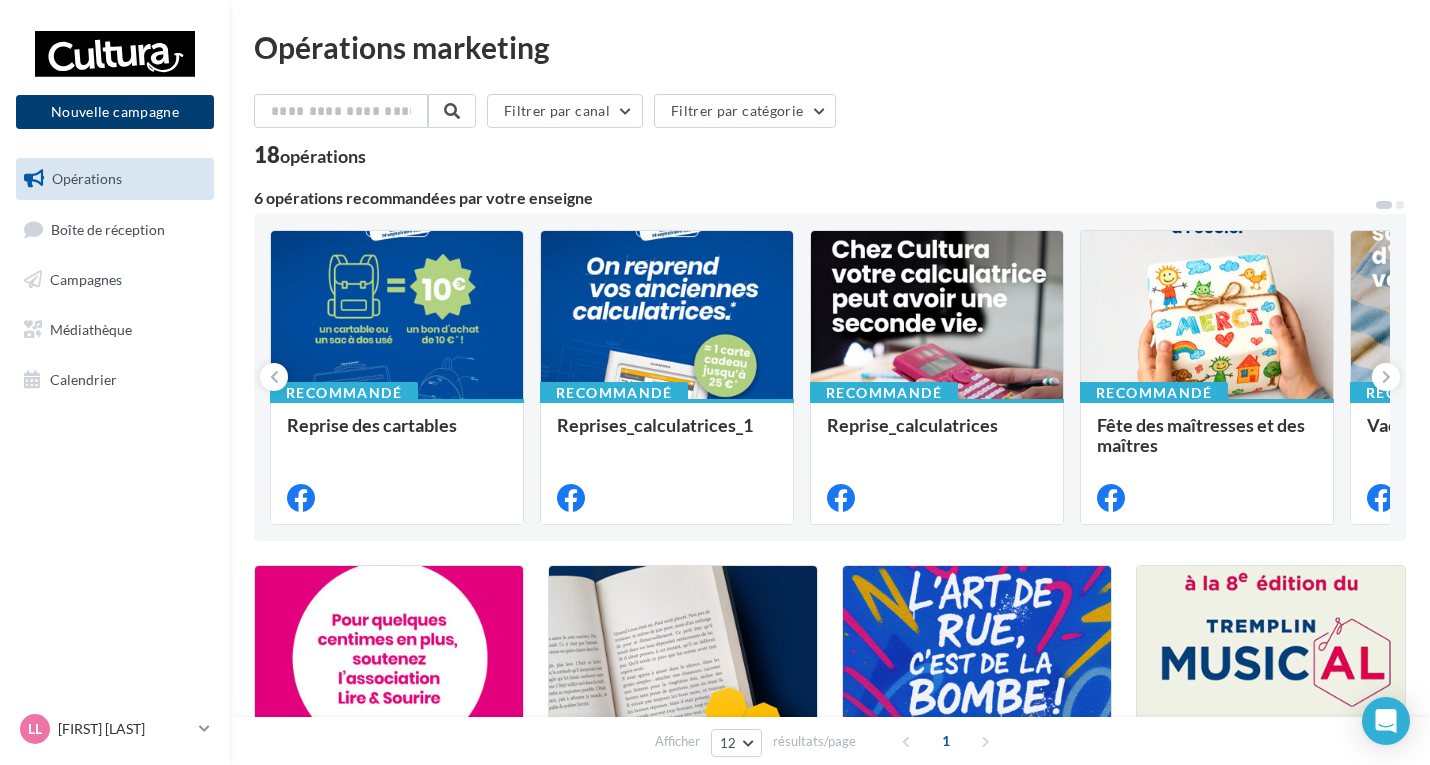 click on "Nouvelle campagne" at bounding box center [115, 112] 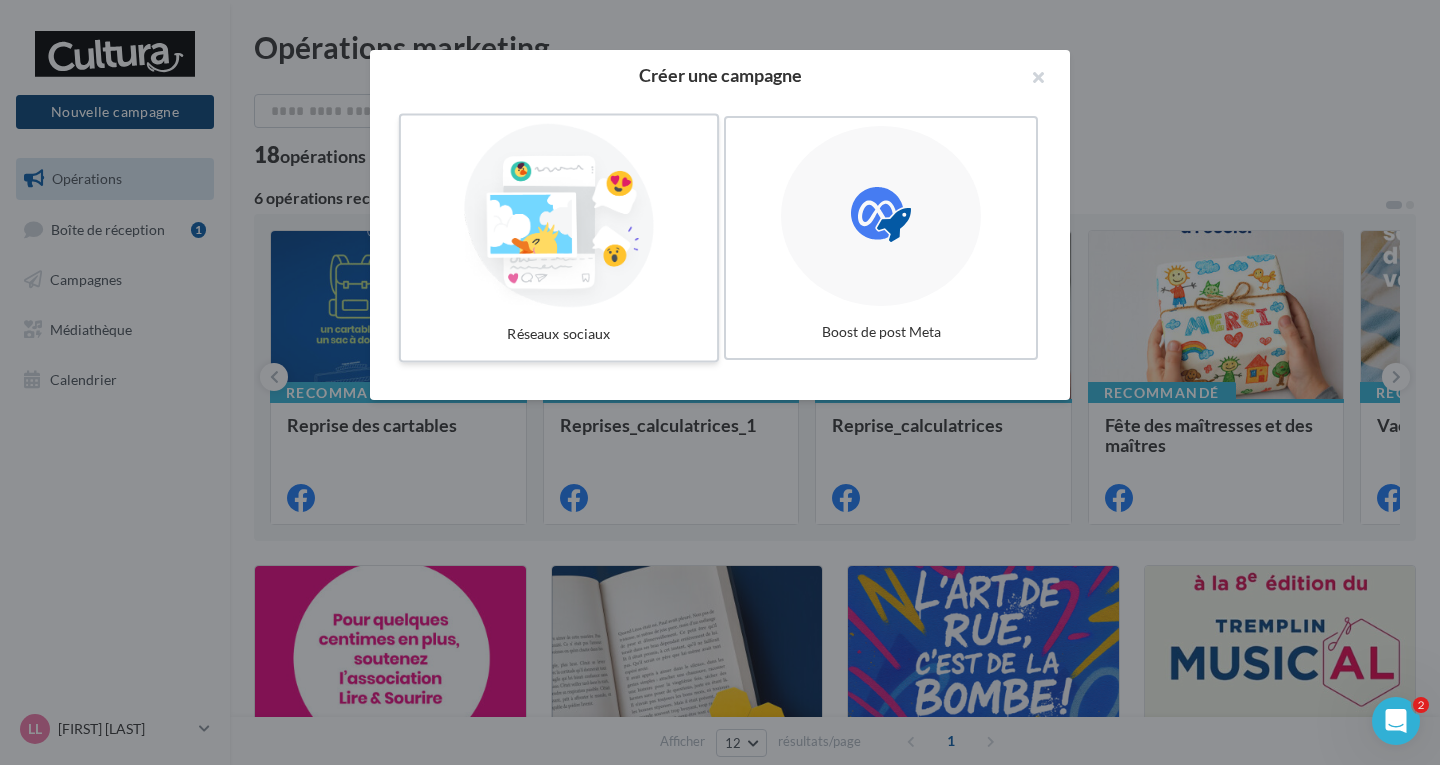 scroll, scrollTop: 0, scrollLeft: 0, axis: both 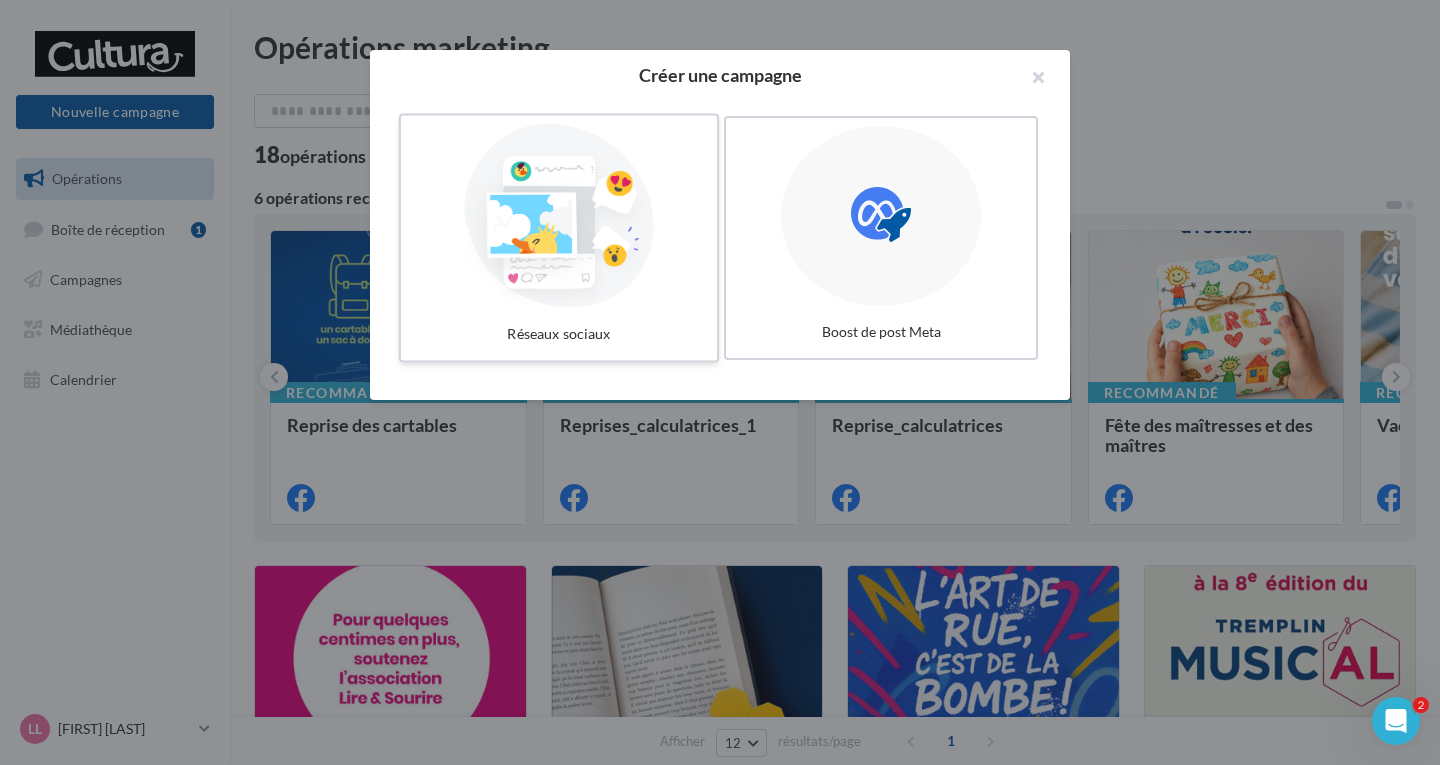 click at bounding box center [559, 216] 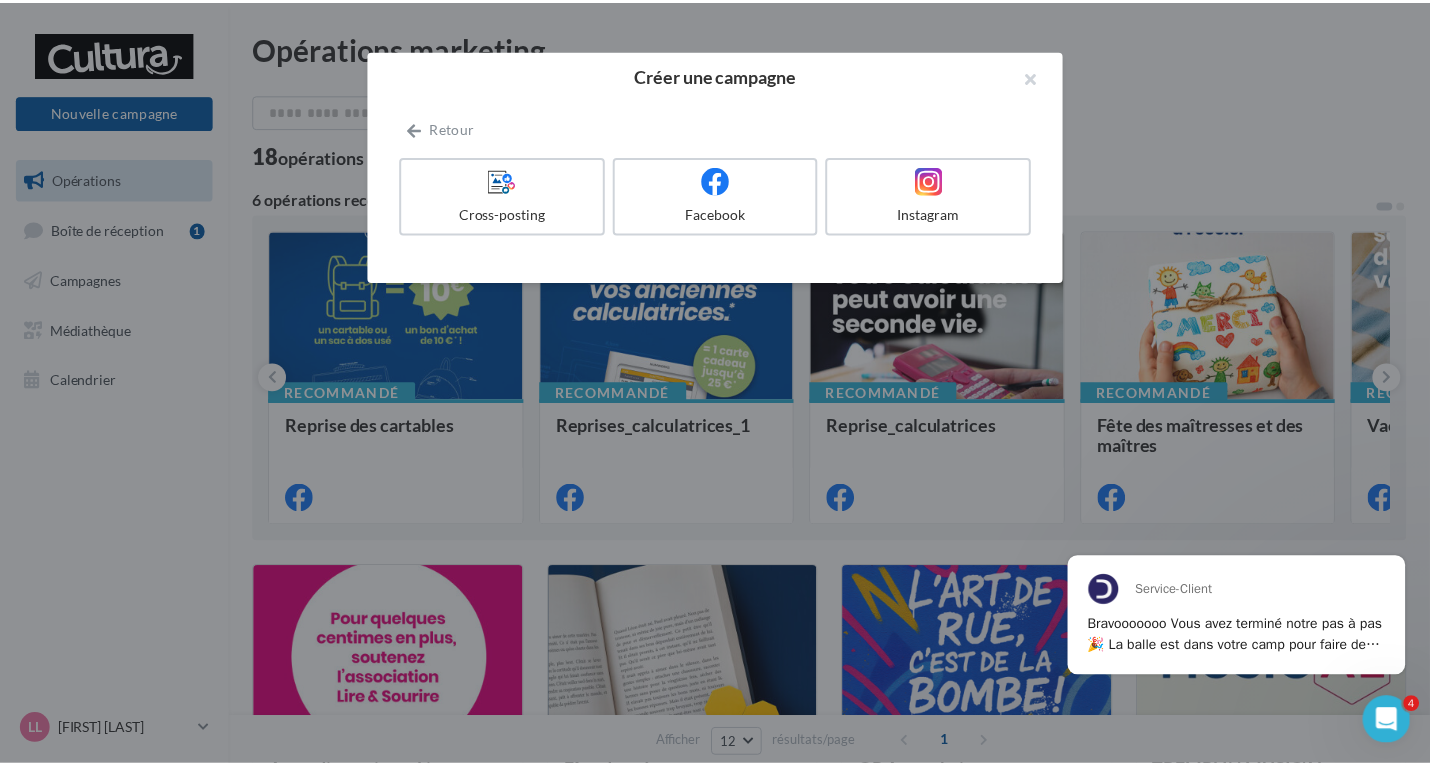 scroll, scrollTop: 0, scrollLeft: 0, axis: both 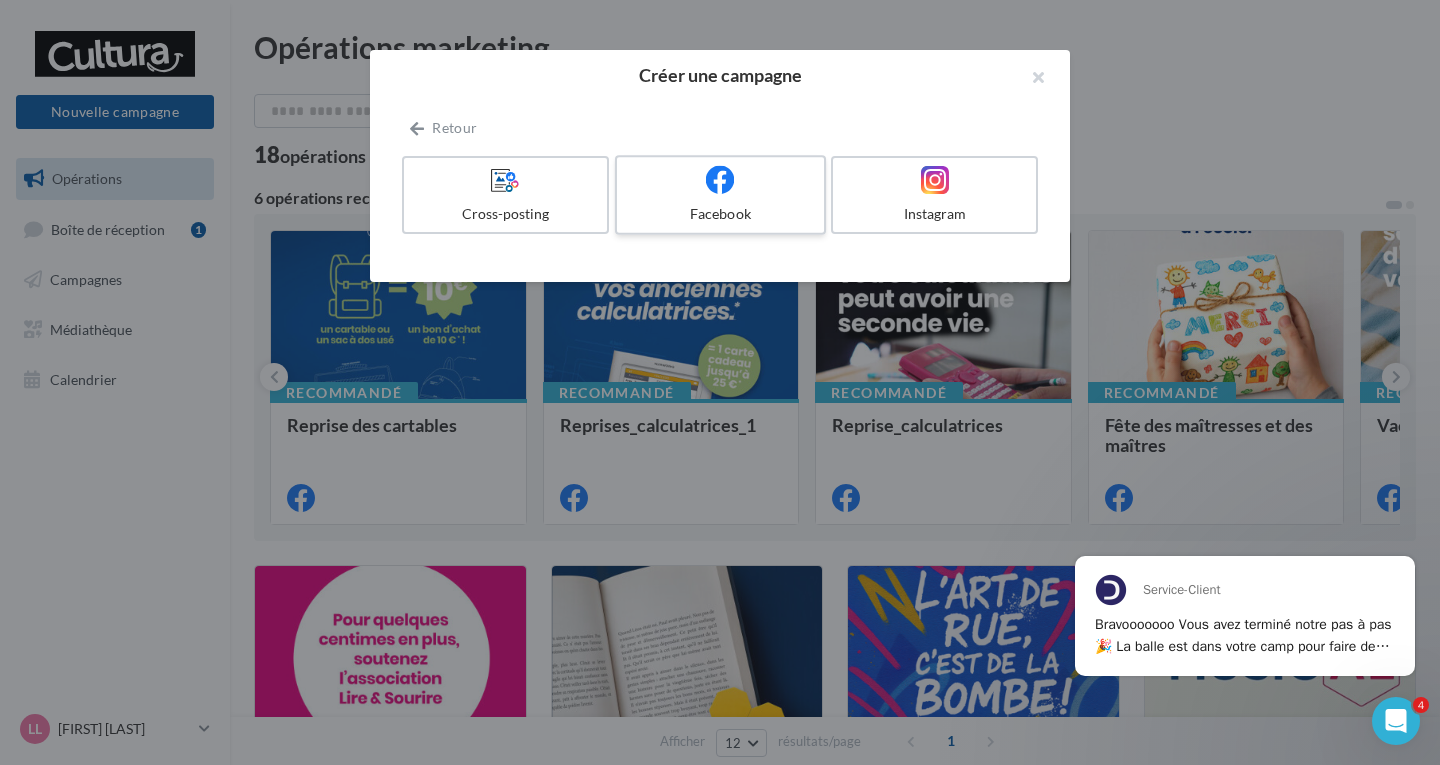 click on "Facebook" at bounding box center (720, 195) 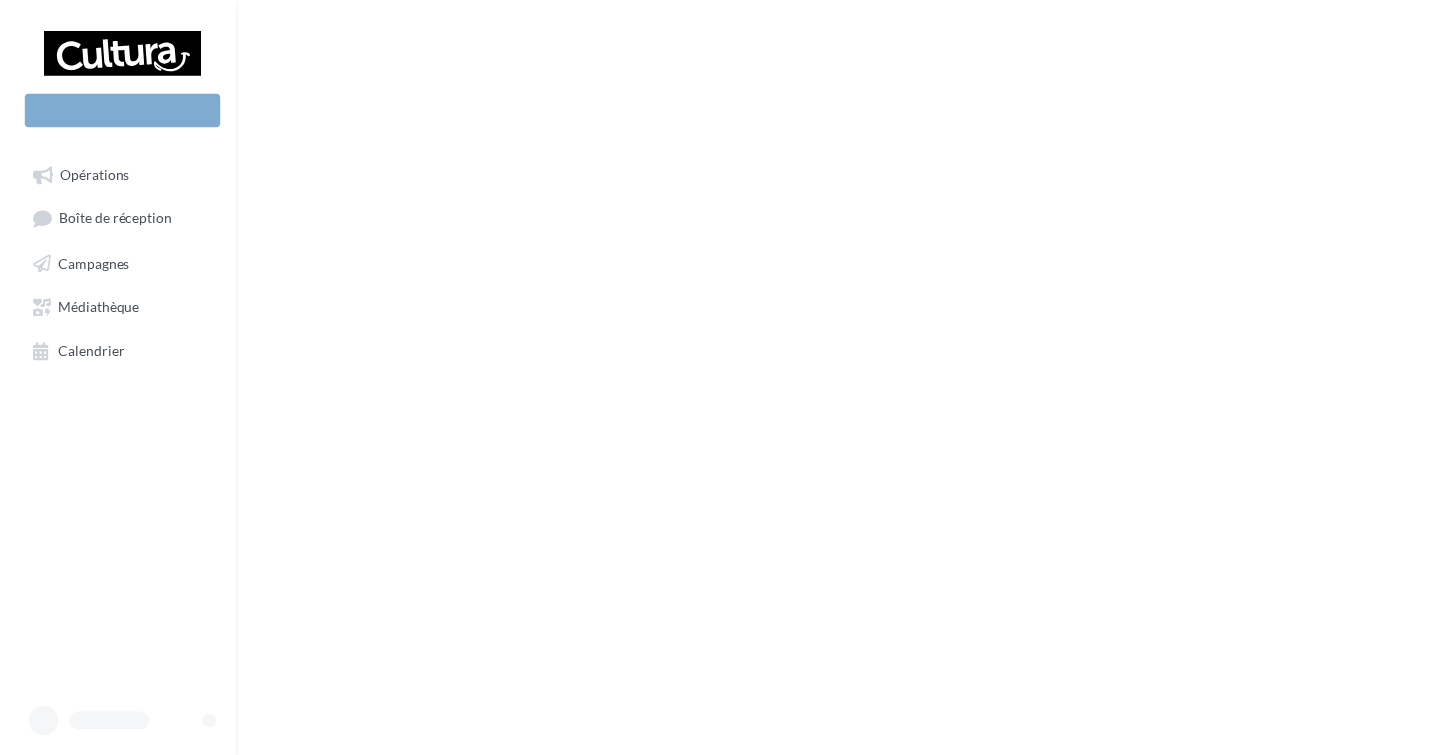 scroll, scrollTop: 0, scrollLeft: 0, axis: both 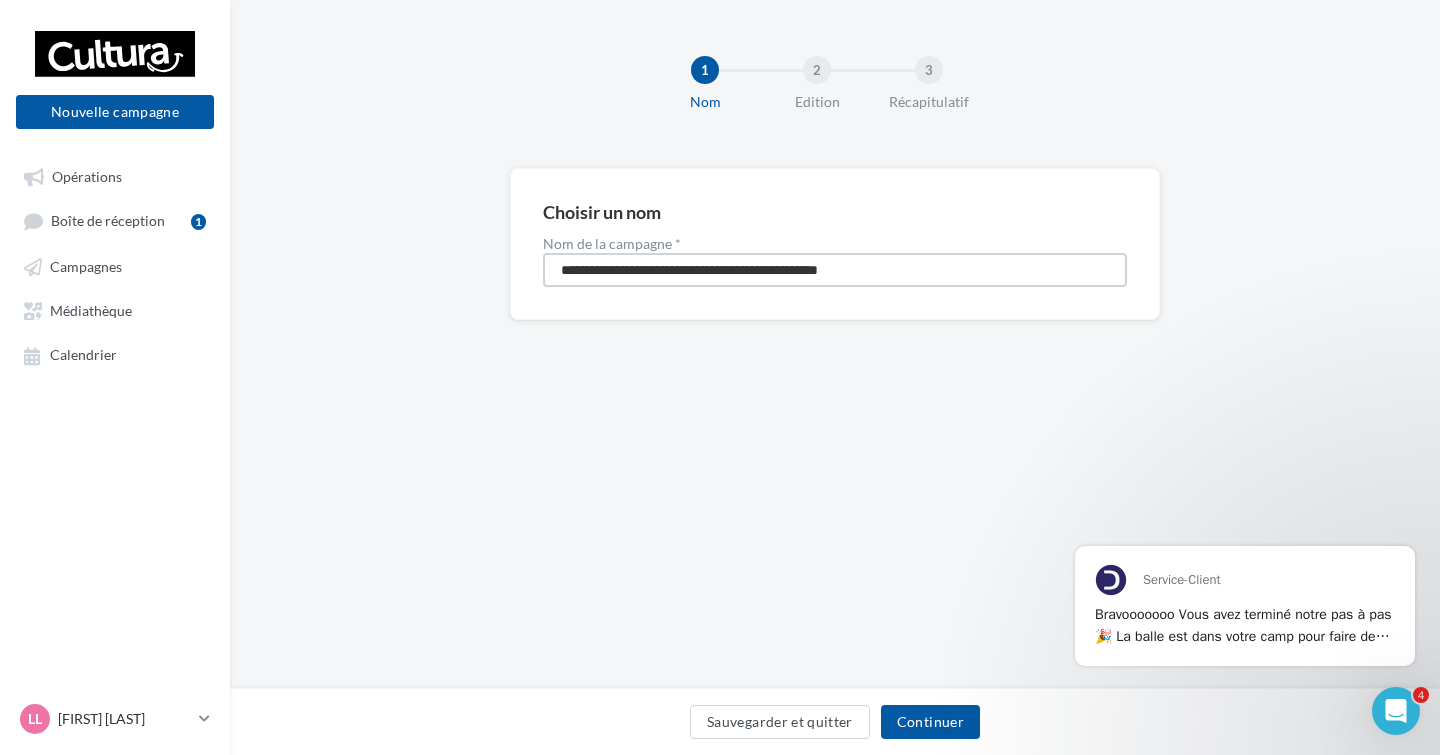 drag, startPoint x: 954, startPoint y: 271, endPoint x: 248, endPoint y: 245, distance: 706.4786 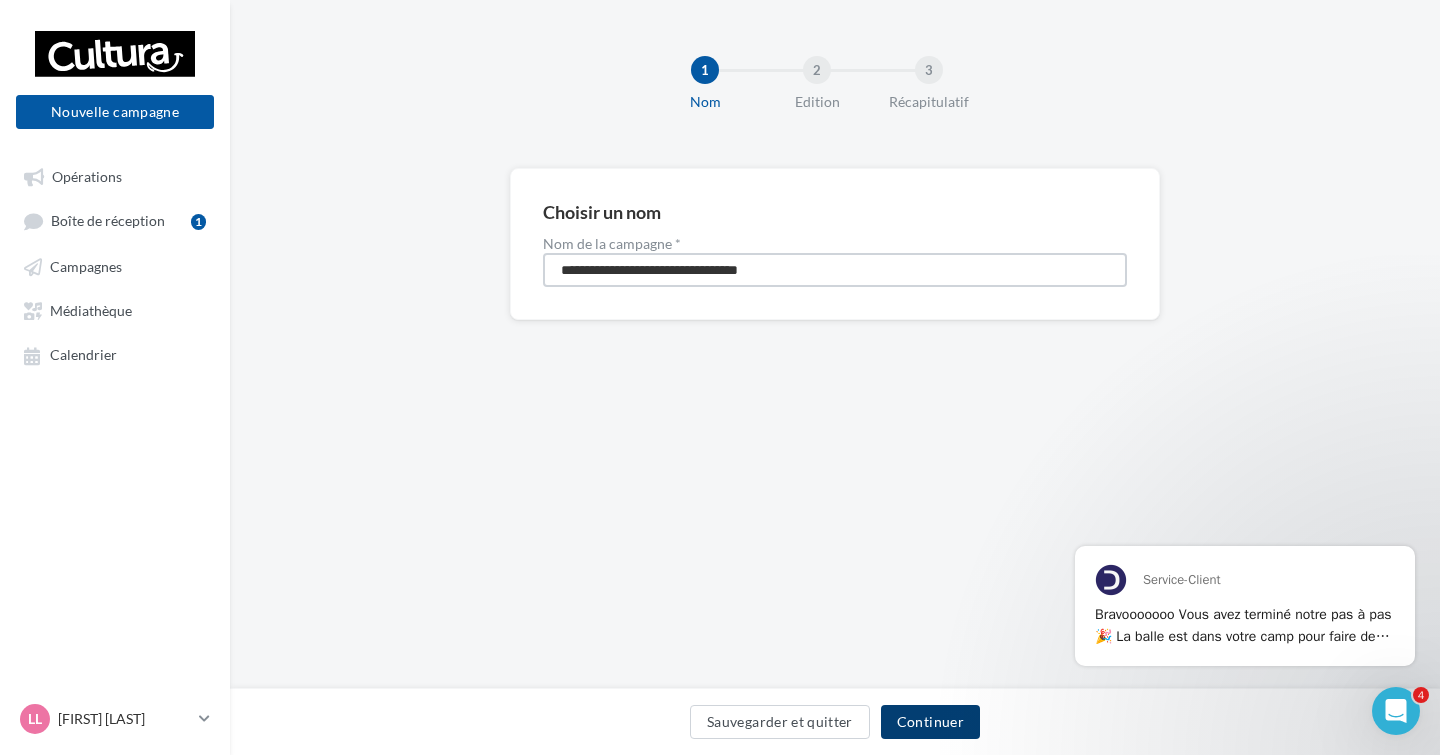 type on "**********" 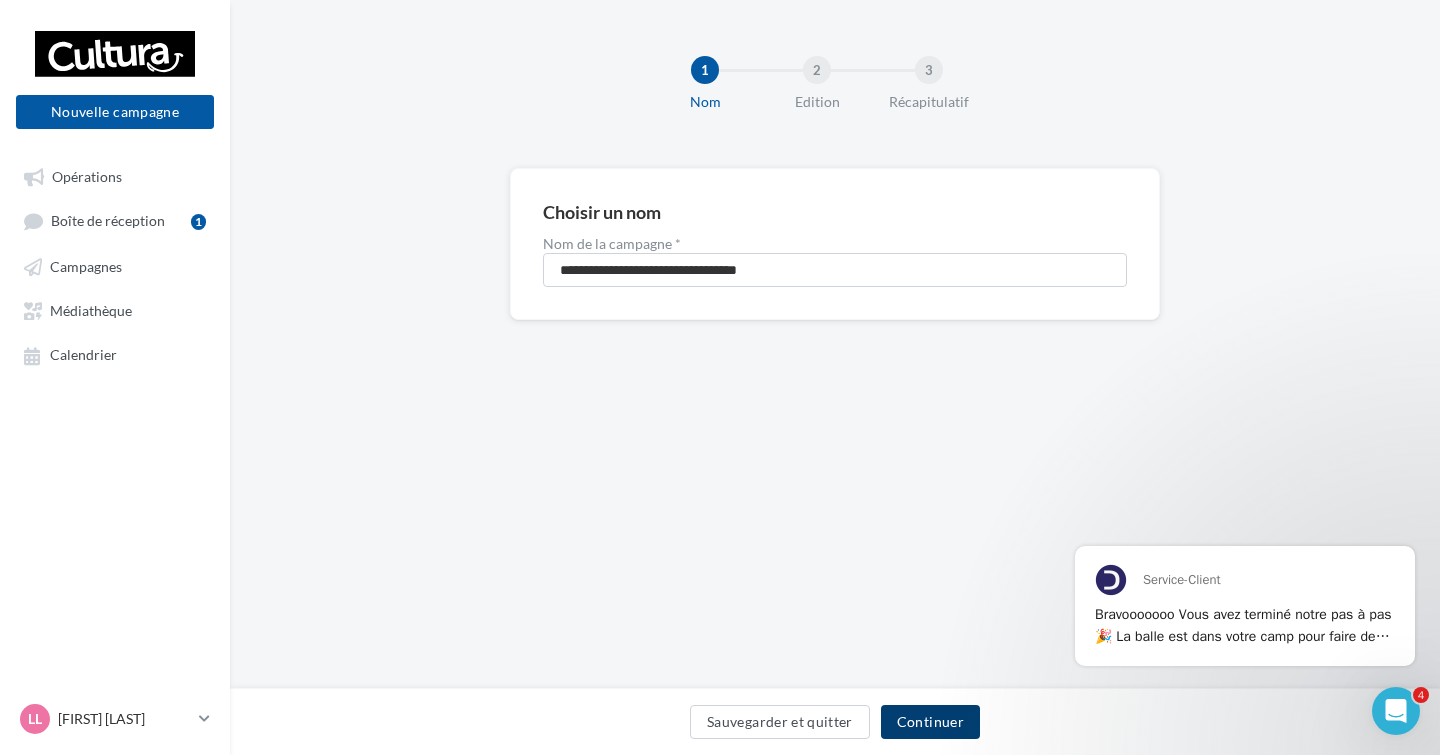 click on "Continuer" at bounding box center (930, 722) 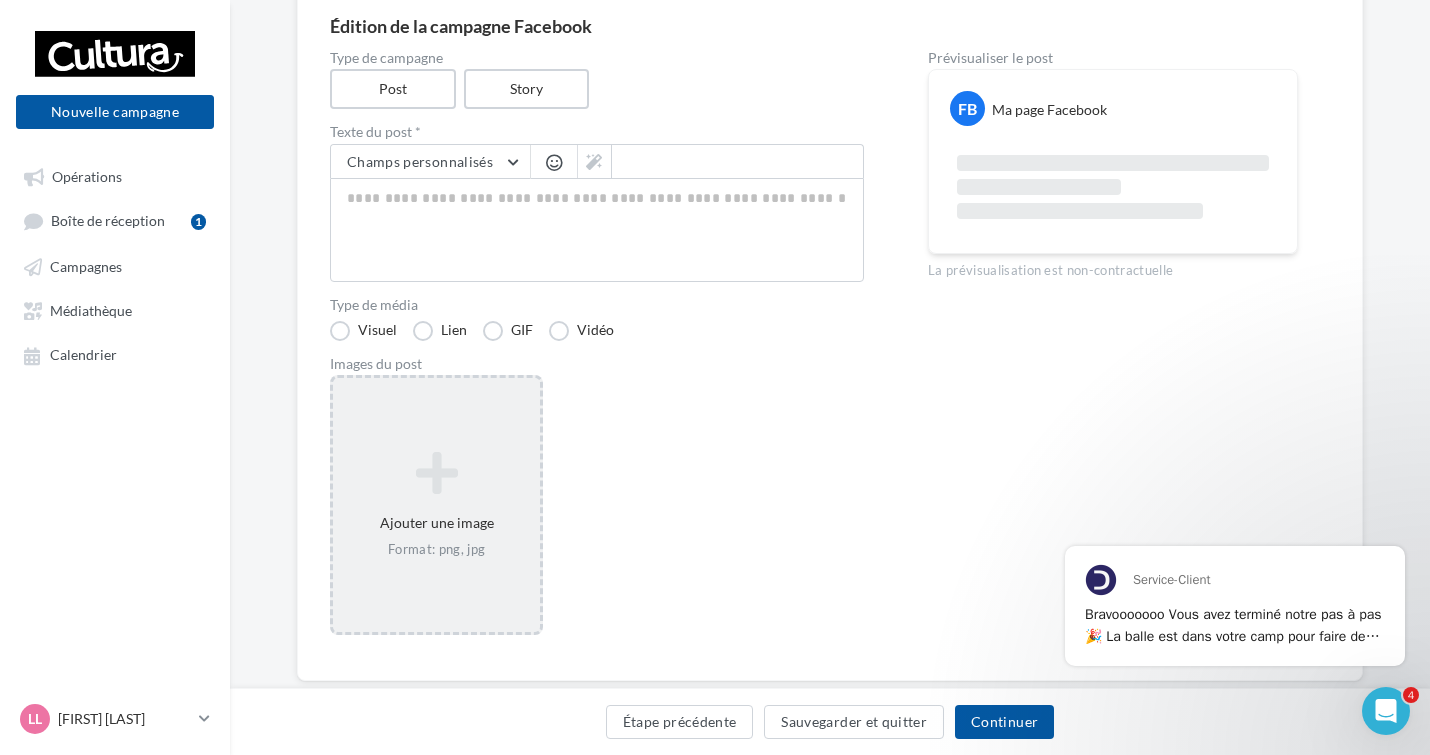 scroll, scrollTop: 200, scrollLeft: 0, axis: vertical 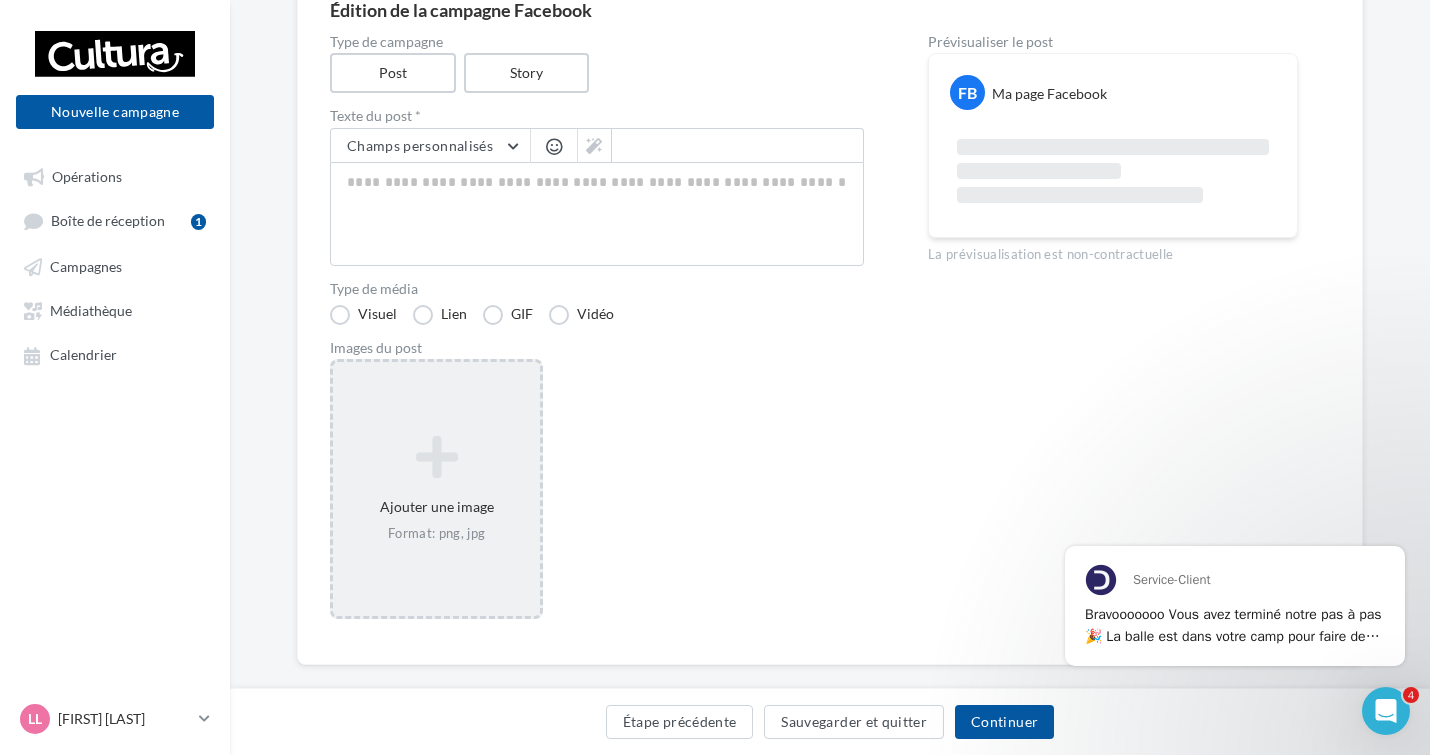 click at bounding box center [436, 457] 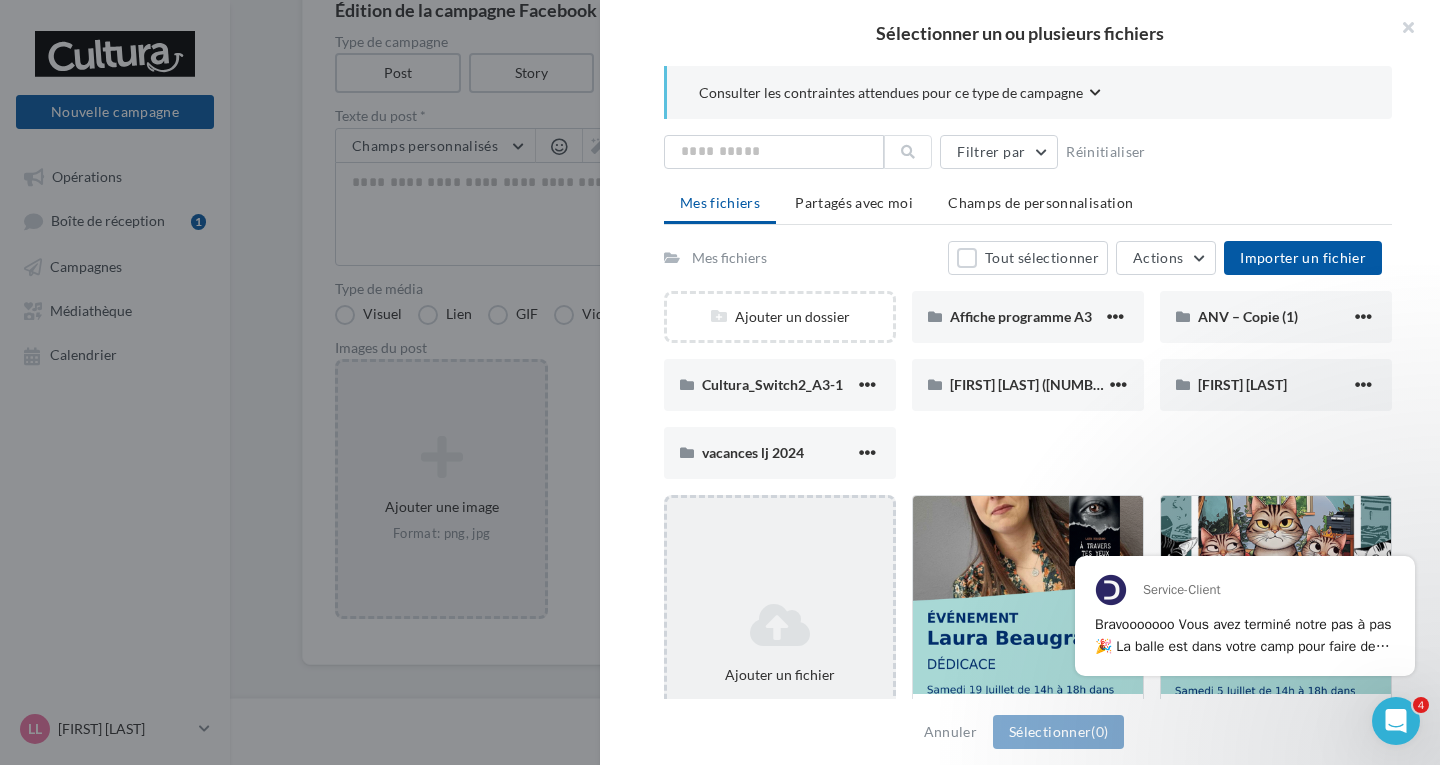 click on "Ajouter un fichier" at bounding box center [780, 317] 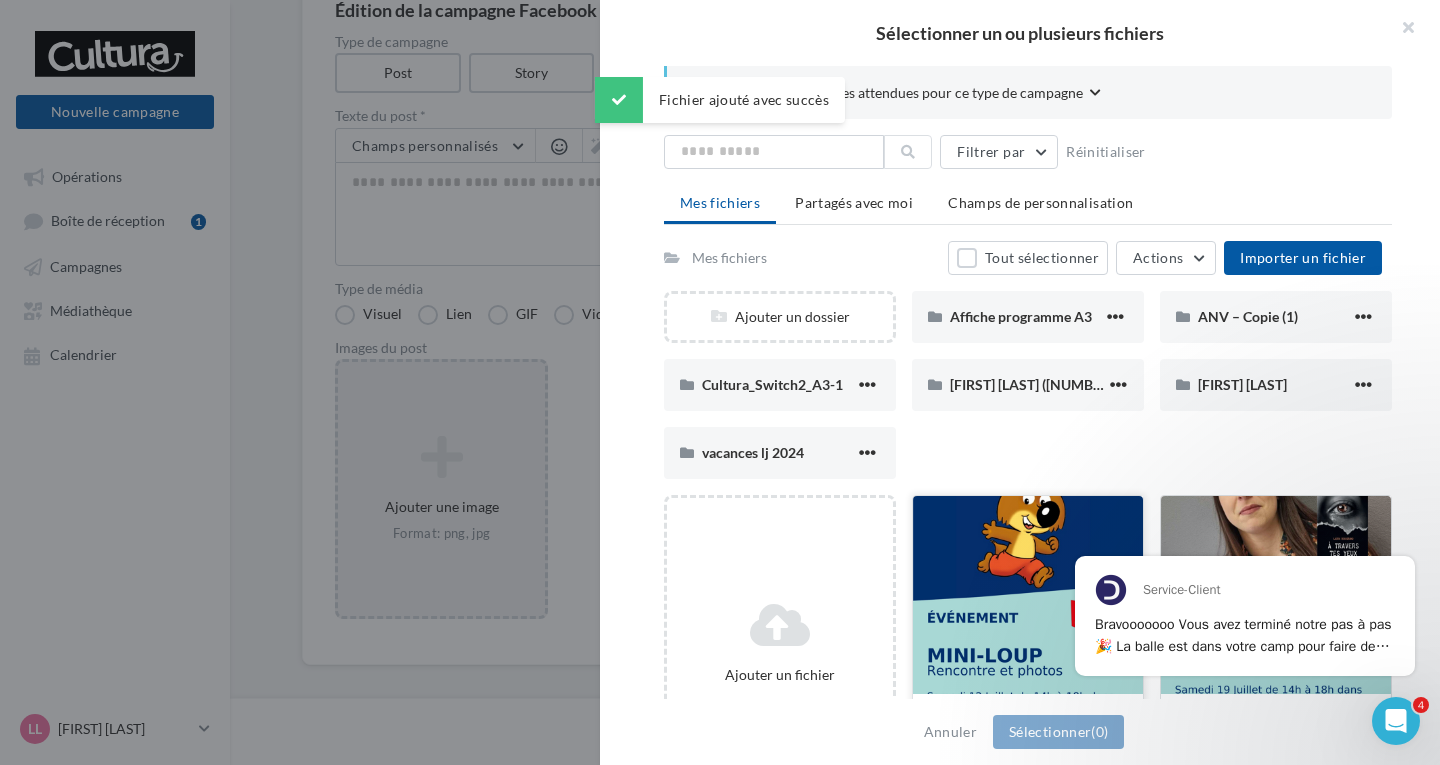 click at bounding box center [1028, 596] 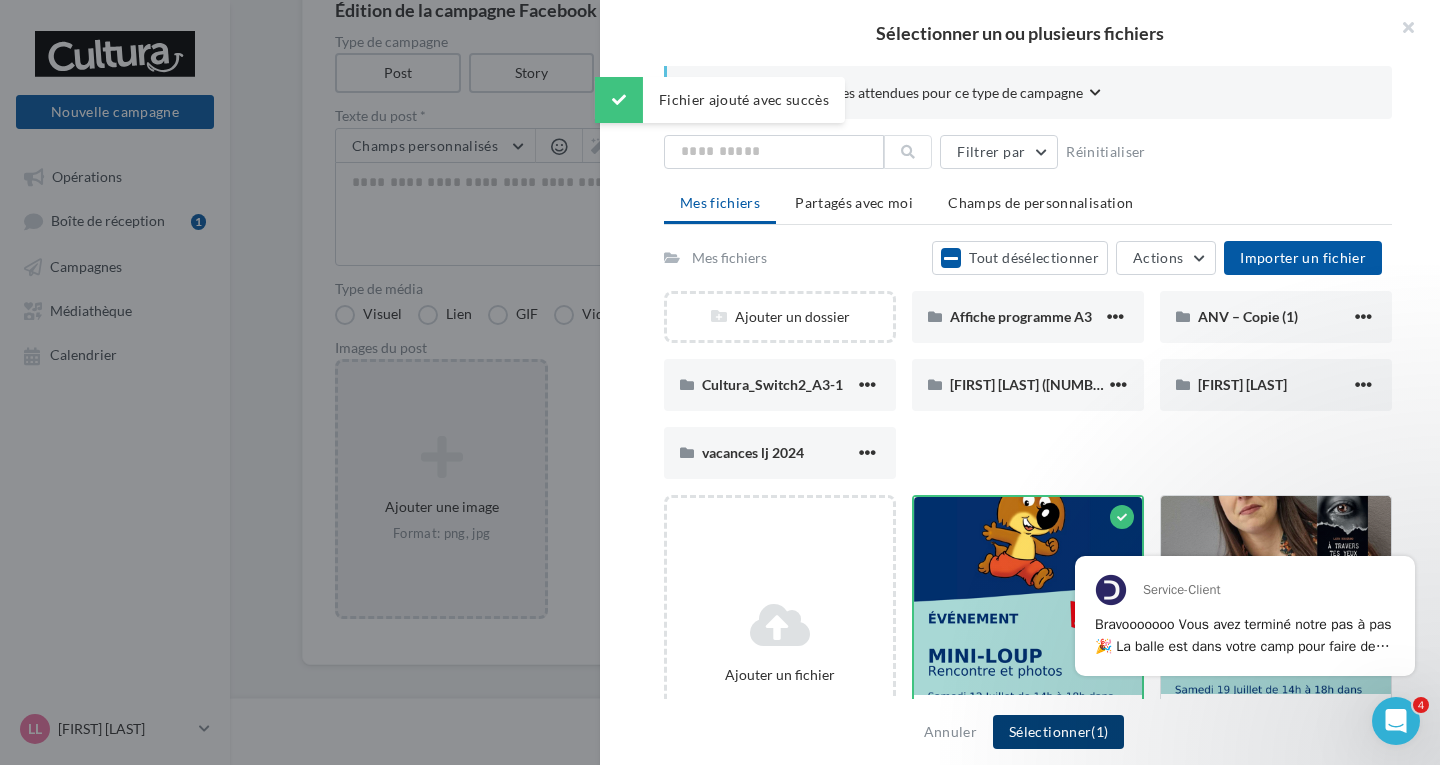 click on "Sélectionner   (1)" at bounding box center [1058, 732] 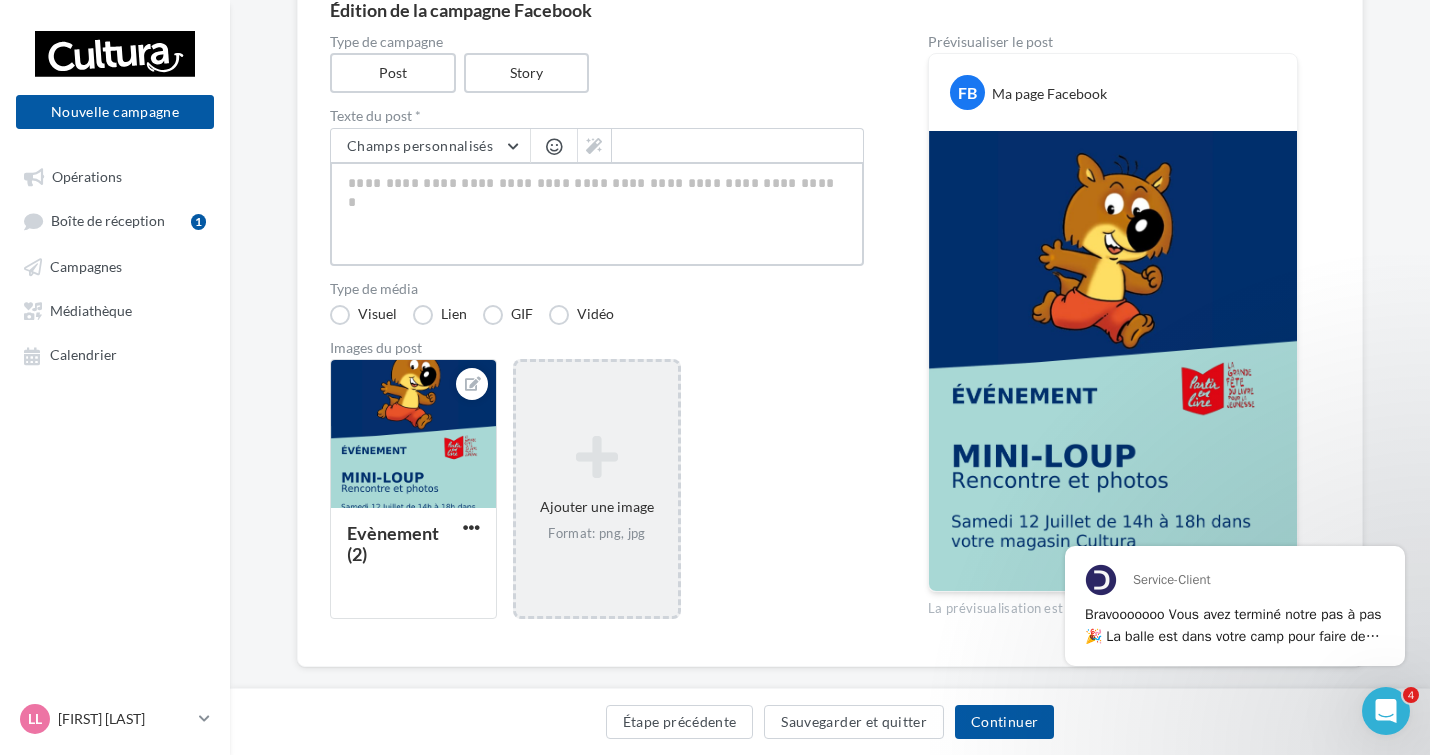 click at bounding box center (597, 214) 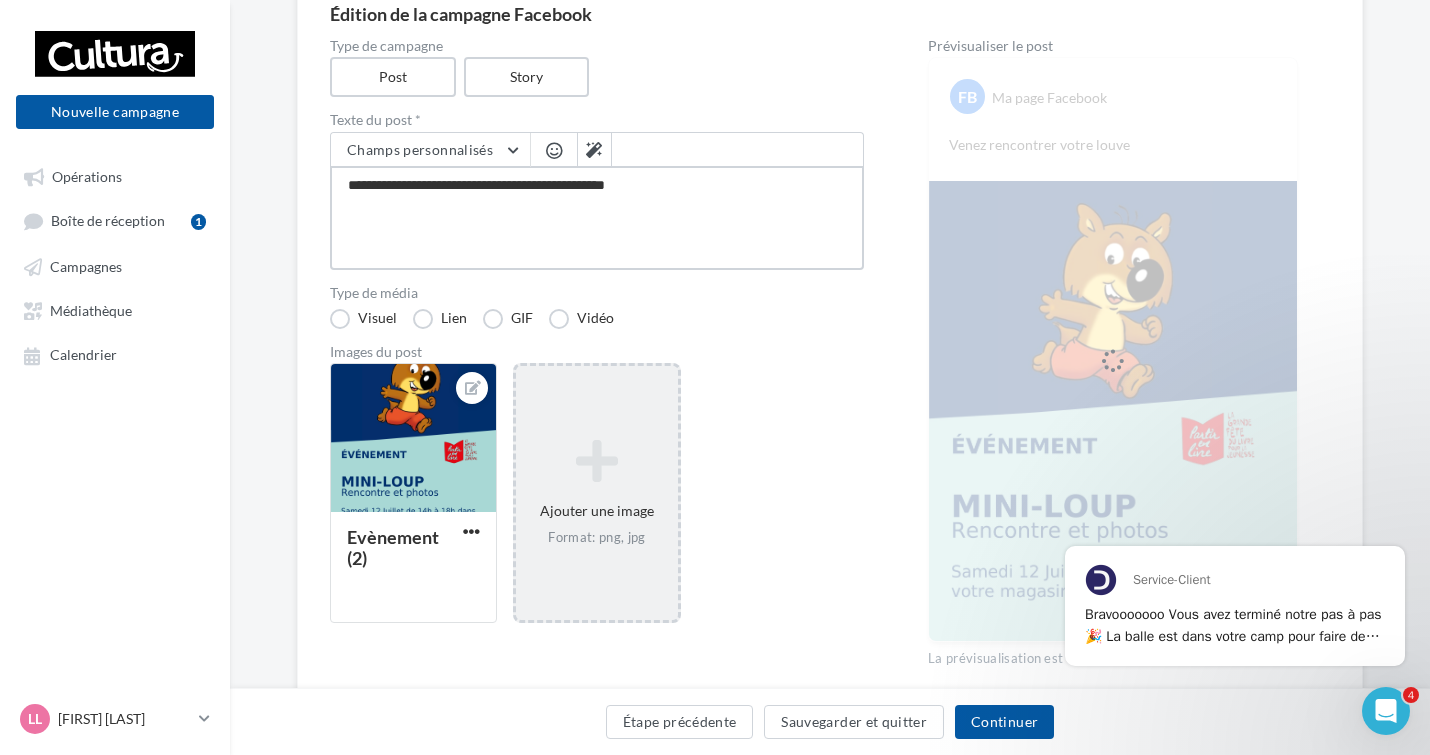 scroll, scrollTop: 0, scrollLeft: 0, axis: both 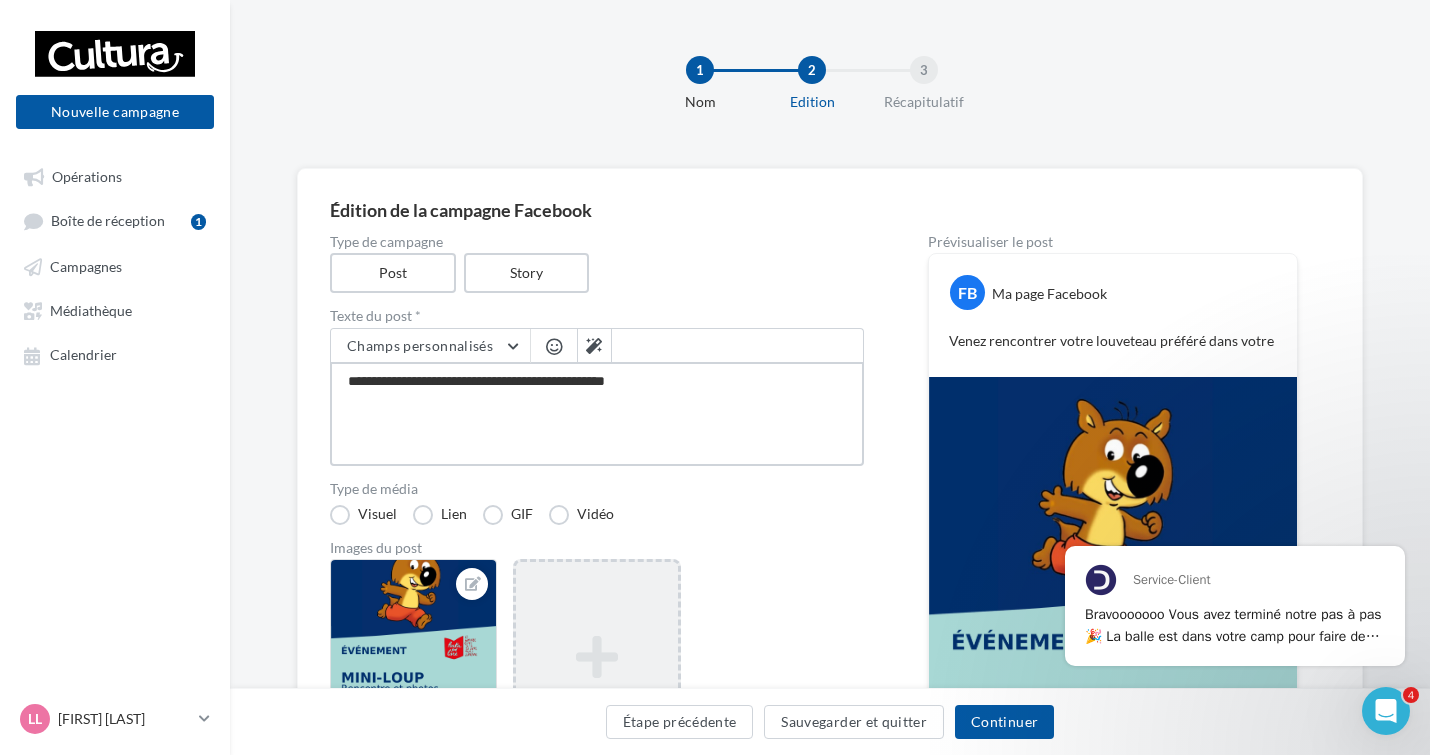 click on "**********" at bounding box center [597, 414] 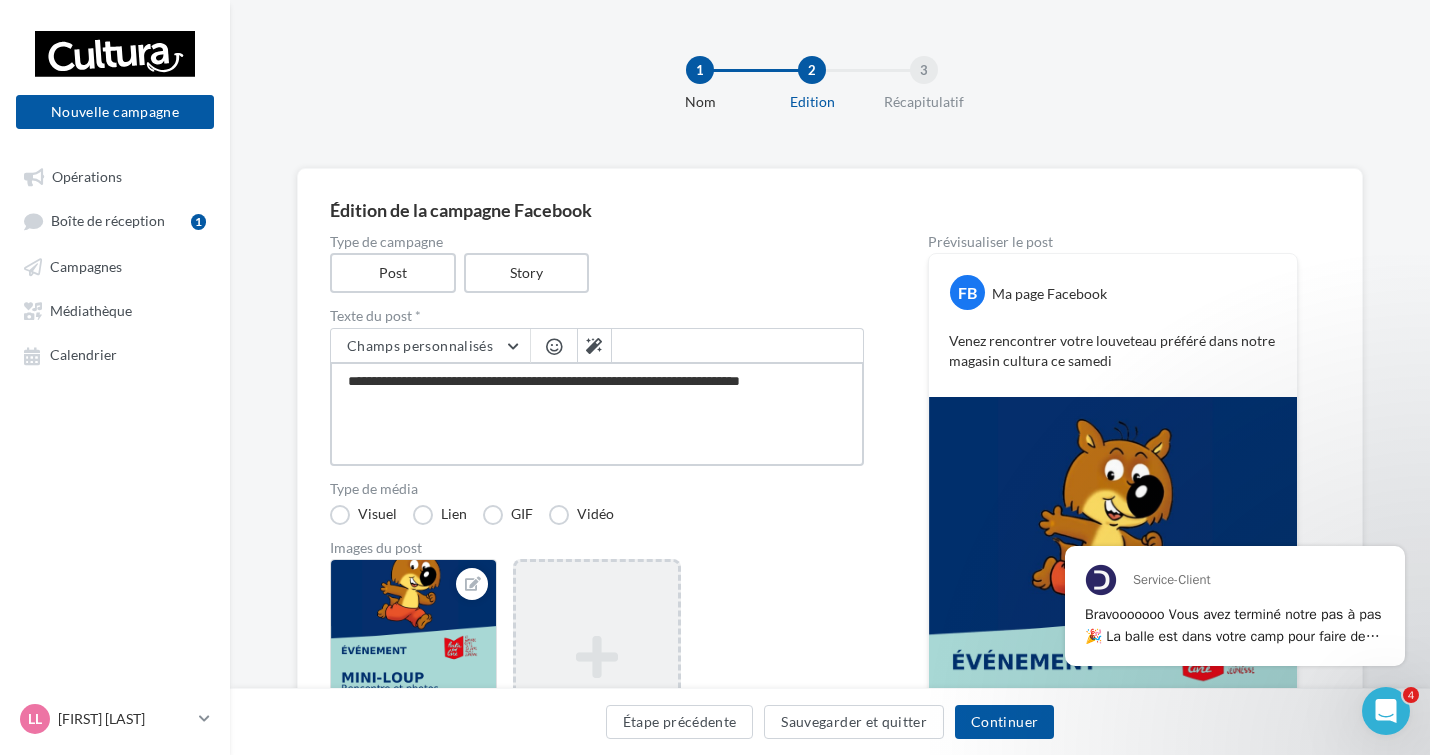click on "**********" at bounding box center [597, 414] 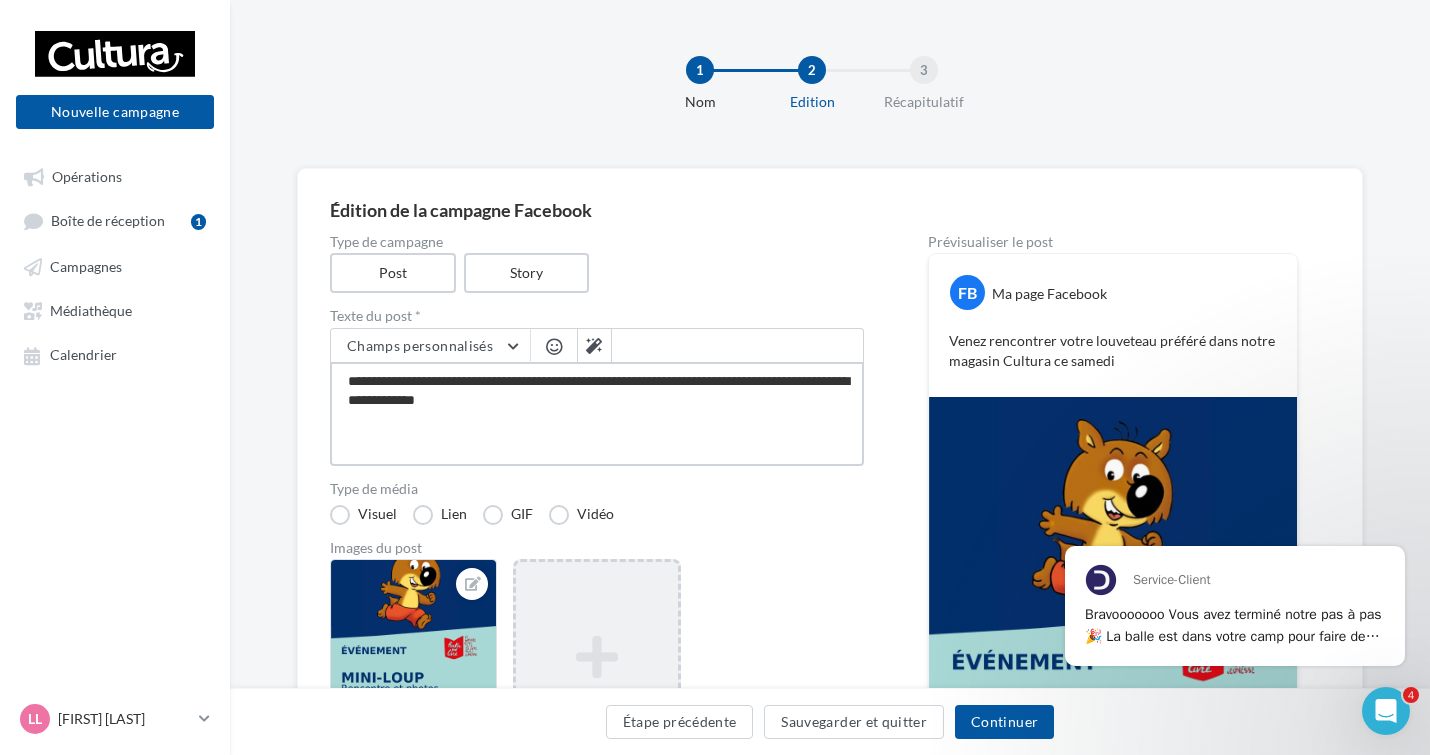 click on "**********" at bounding box center (597, 414) 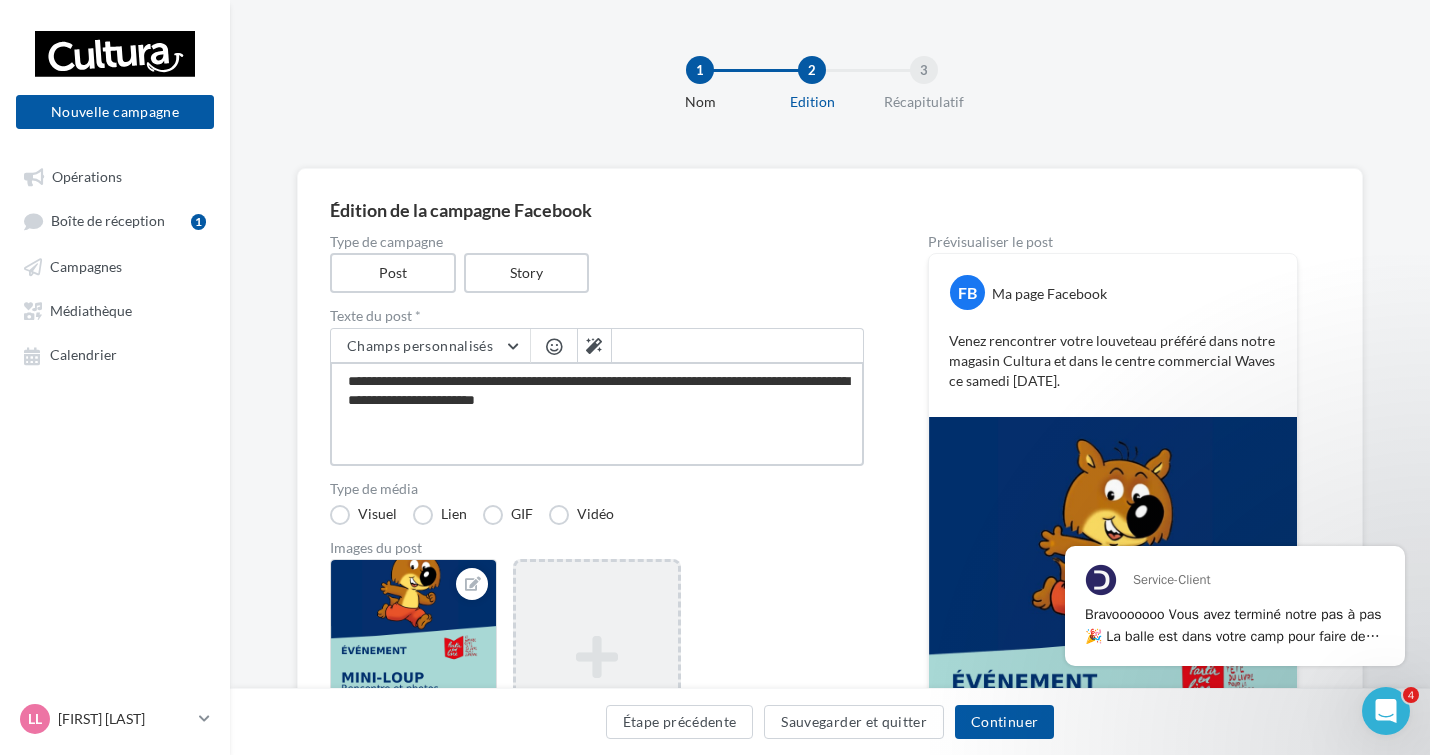 click on "**********" at bounding box center (597, 414) 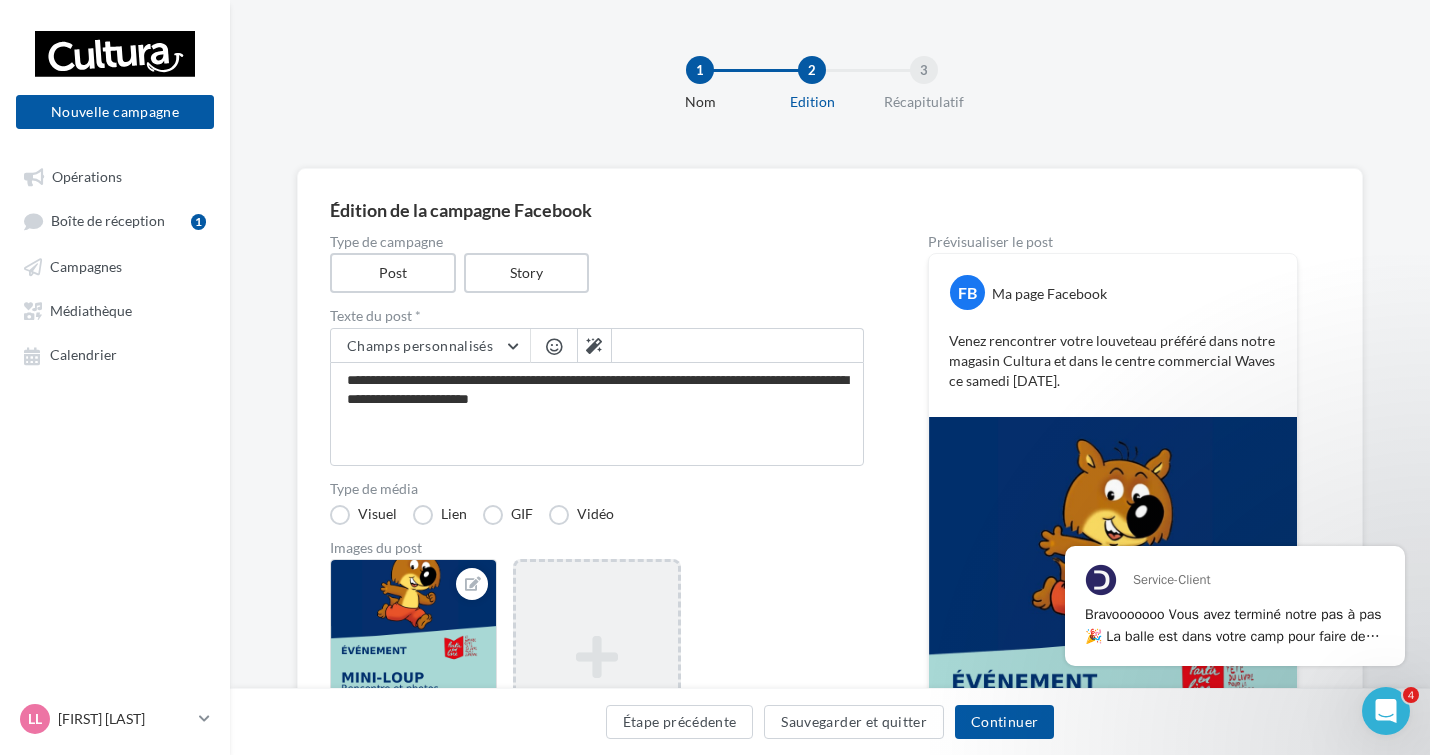 click at bounding box center (554, 346) 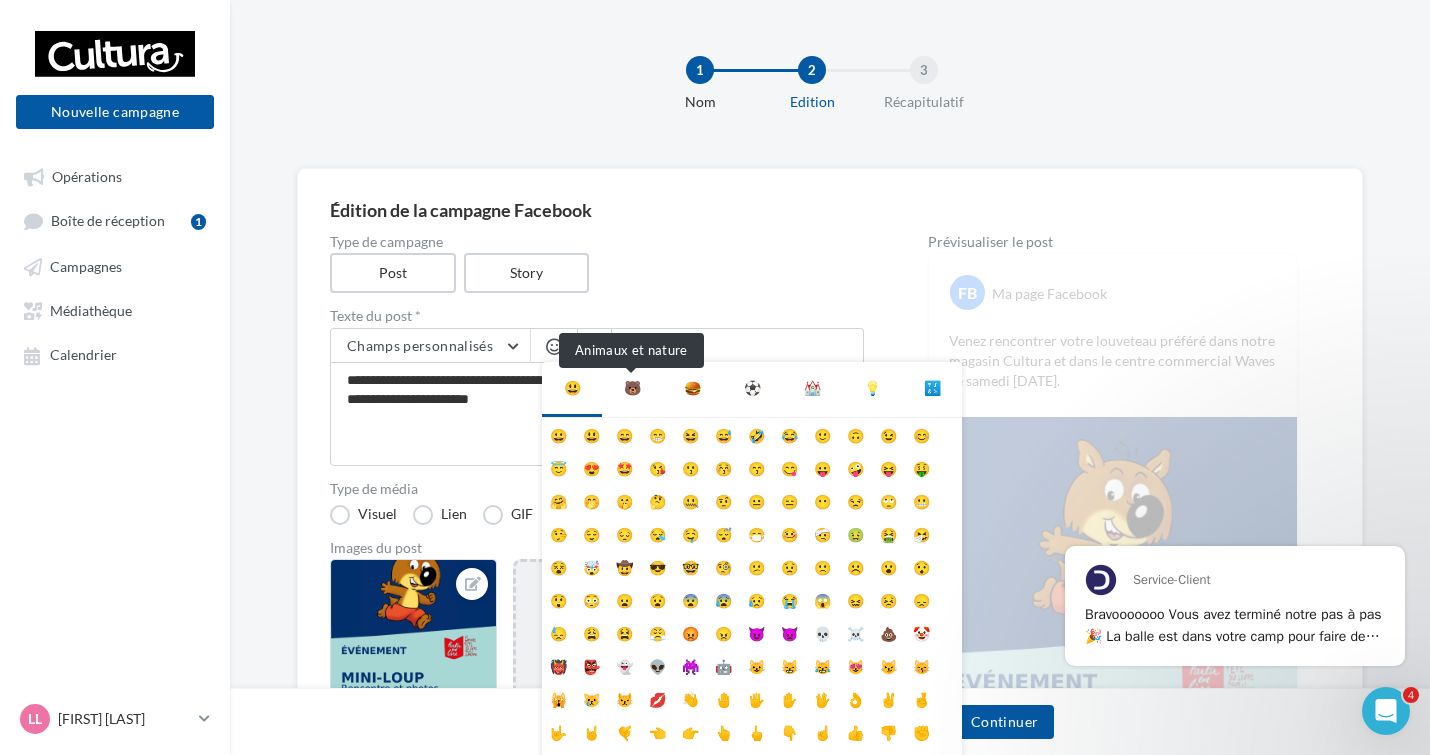 click on "🐻" at bounding box center (632, 388) 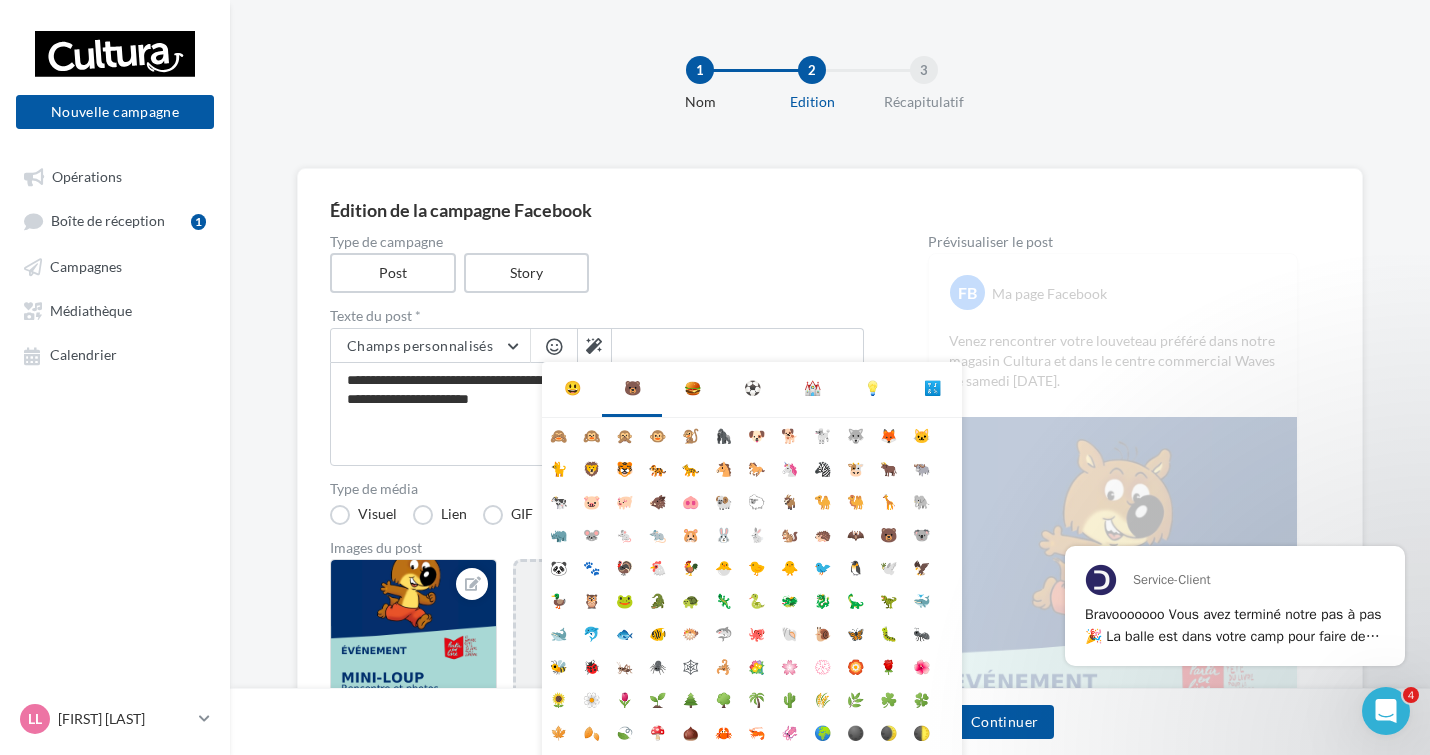 click on "🐻" at bounding box center (632, 388) 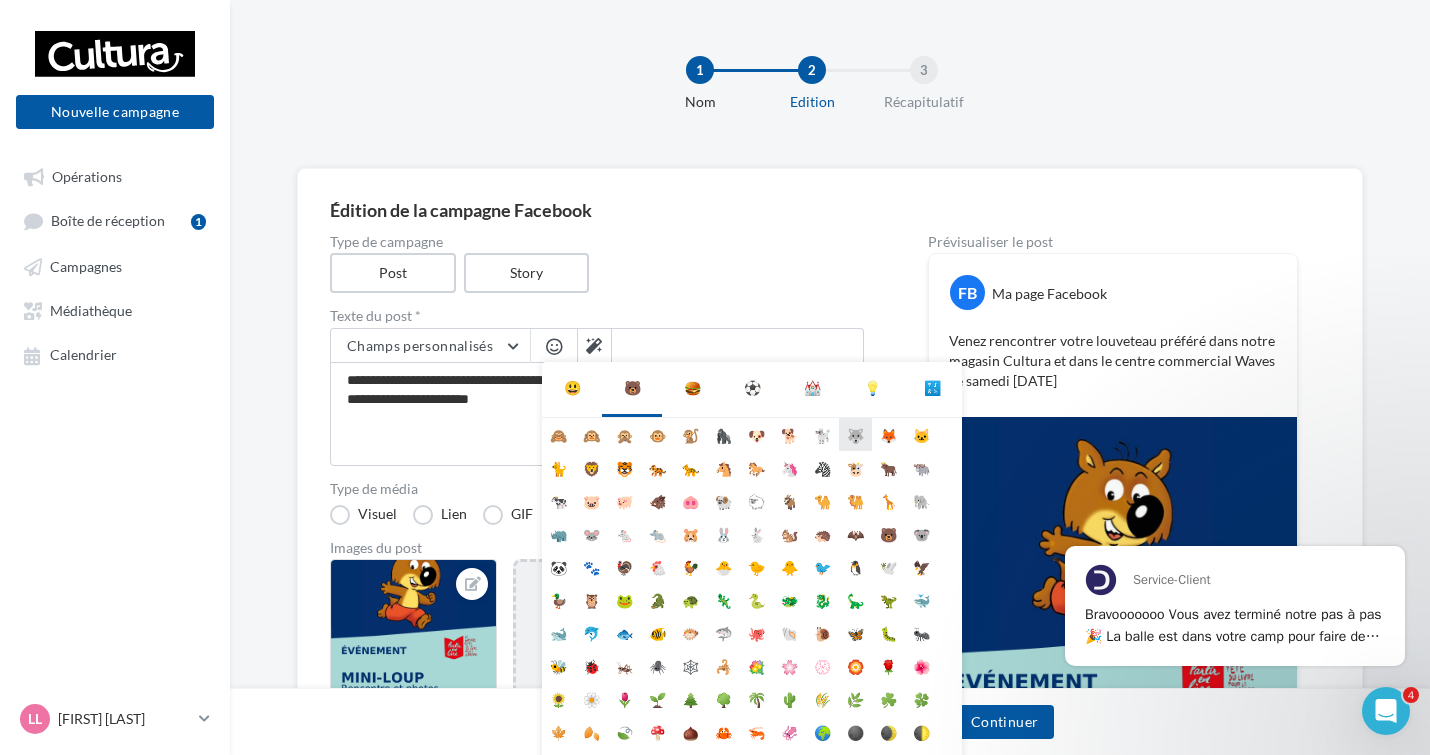 click on "🐺" at bounding box center [855, 434] 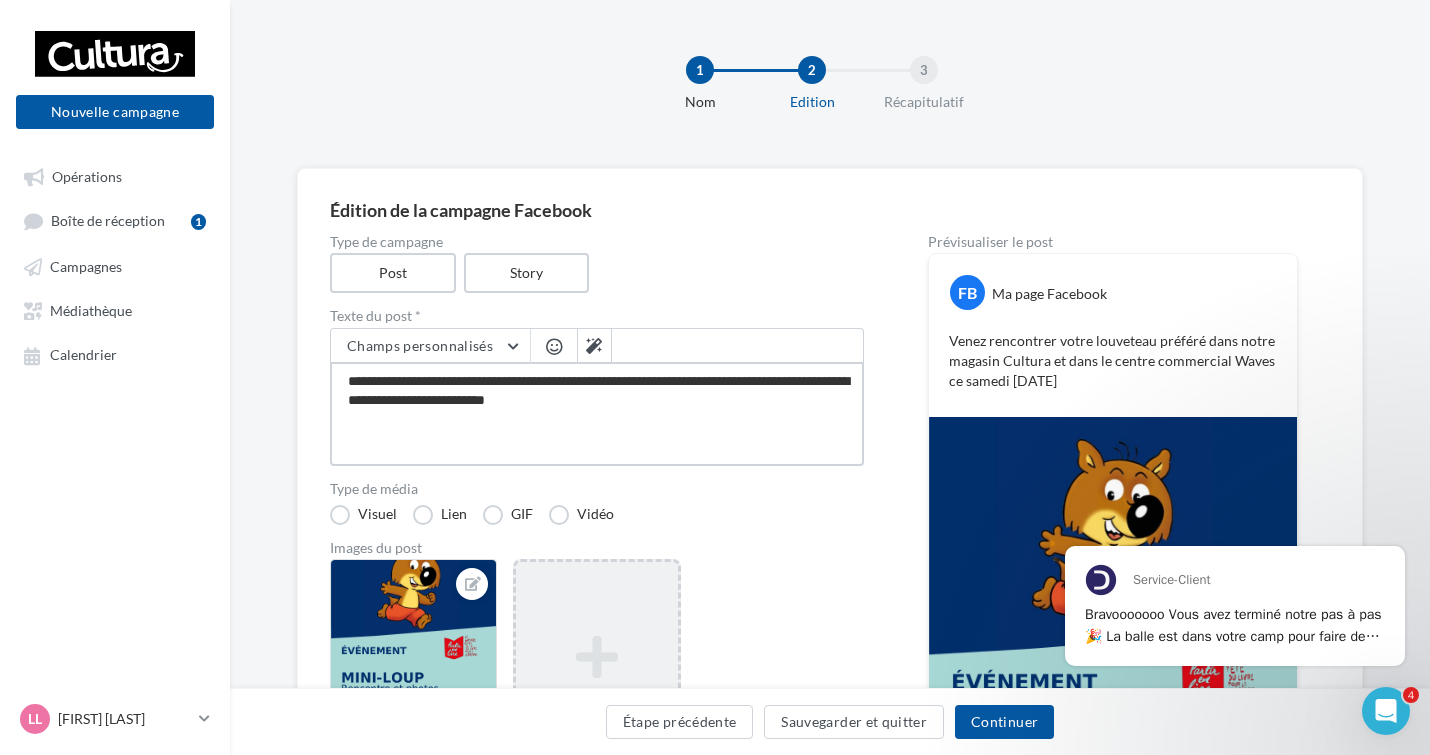 click on "**********" at bounding box center (597, 414) 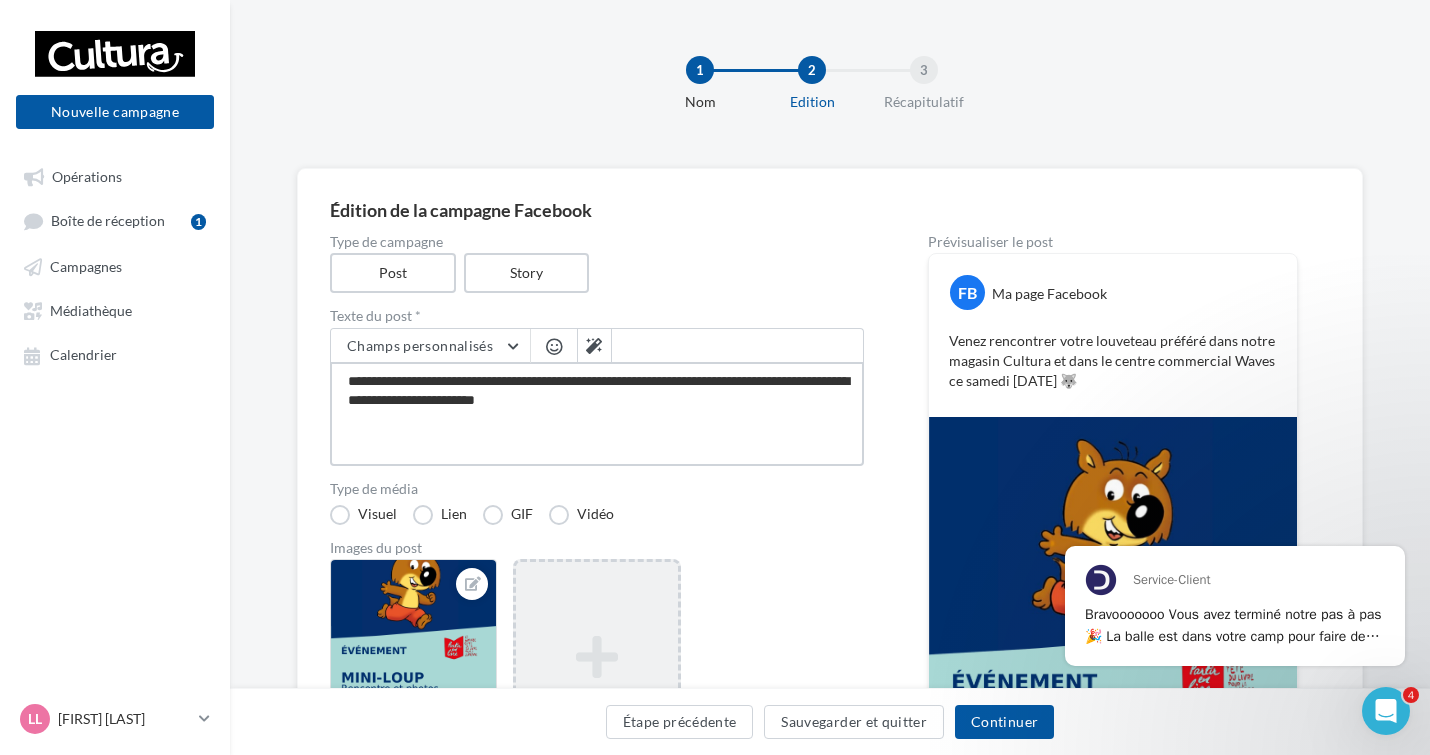 click on "**********" at bounding box center [597, 414] 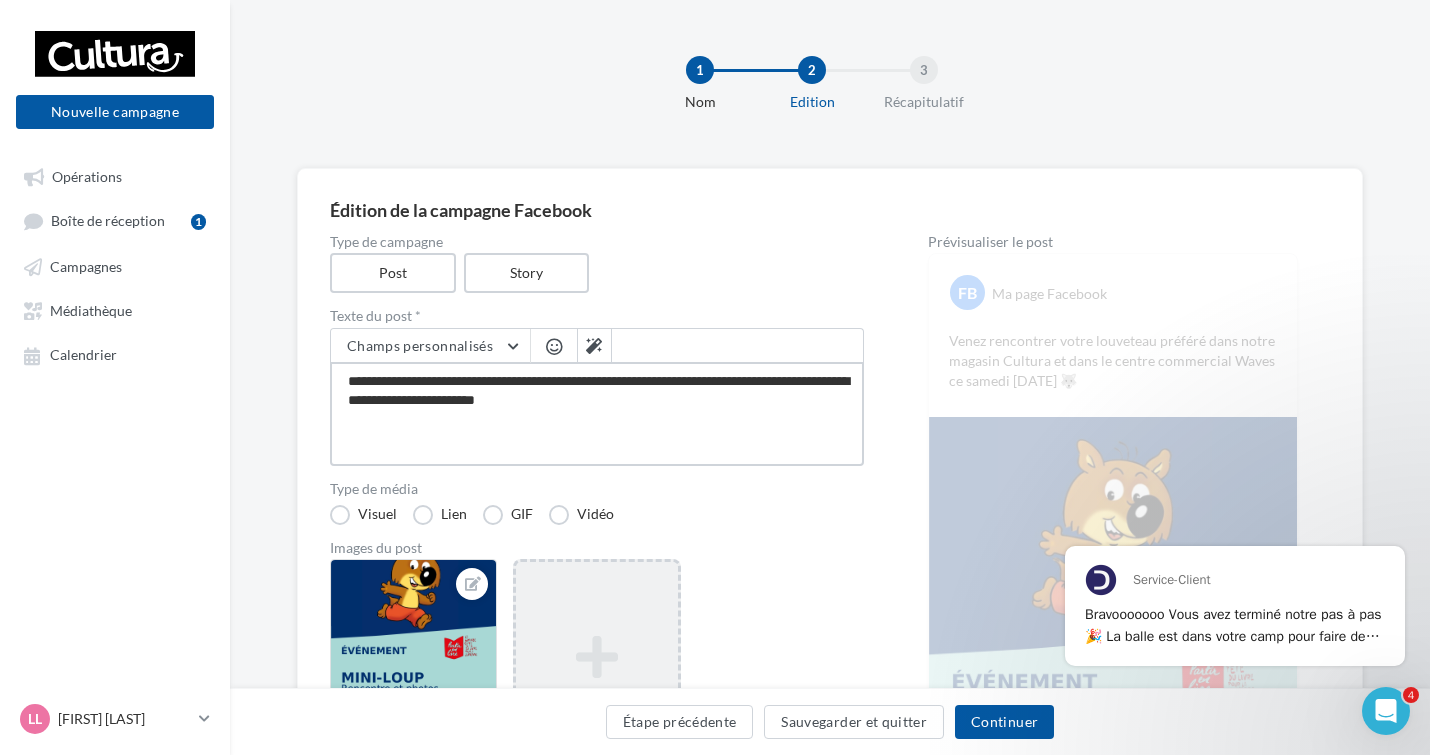 click on "**********" at bounding box center [597, 414] 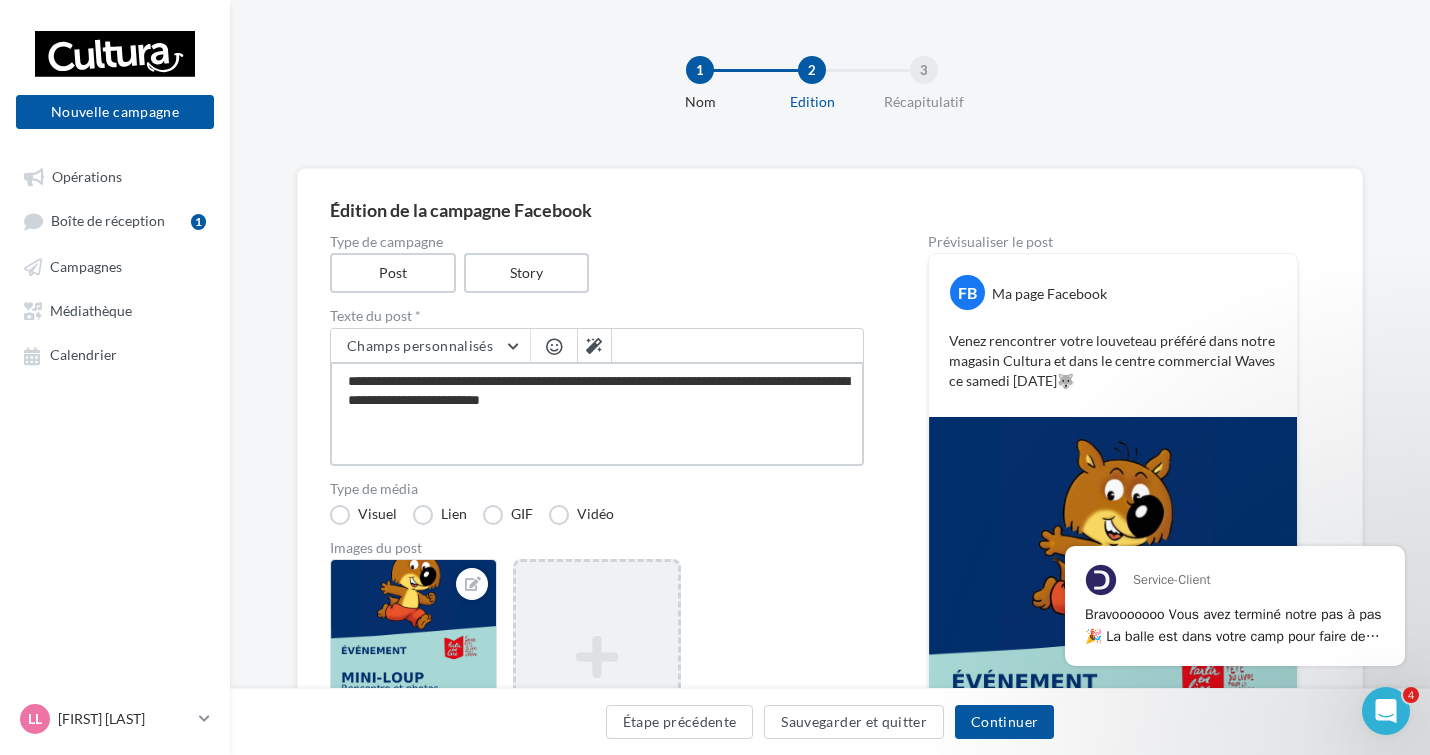 click on "**********" at bounding box center [597, 414] 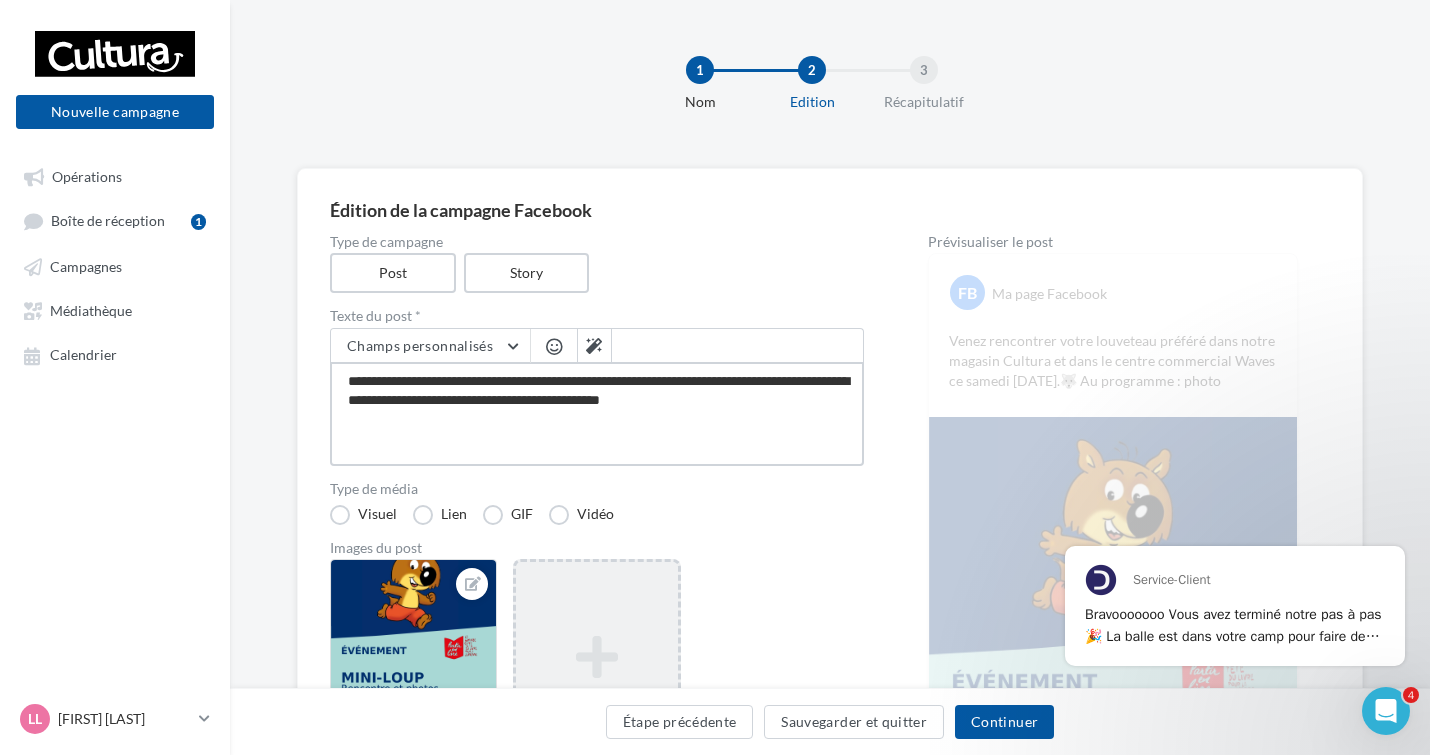 click on "**********" at bounding box center [597, 414] 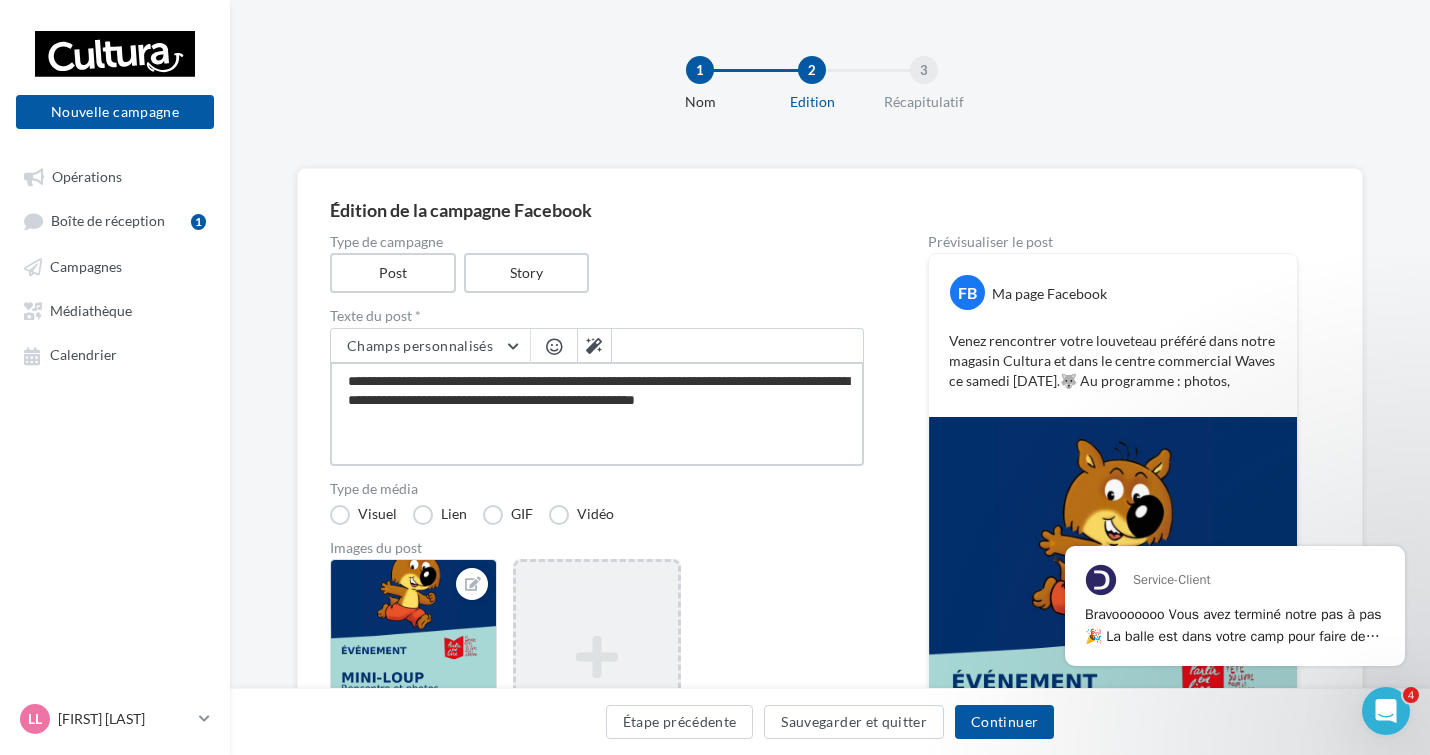 click on "**********" at bounding box center [597, 414] 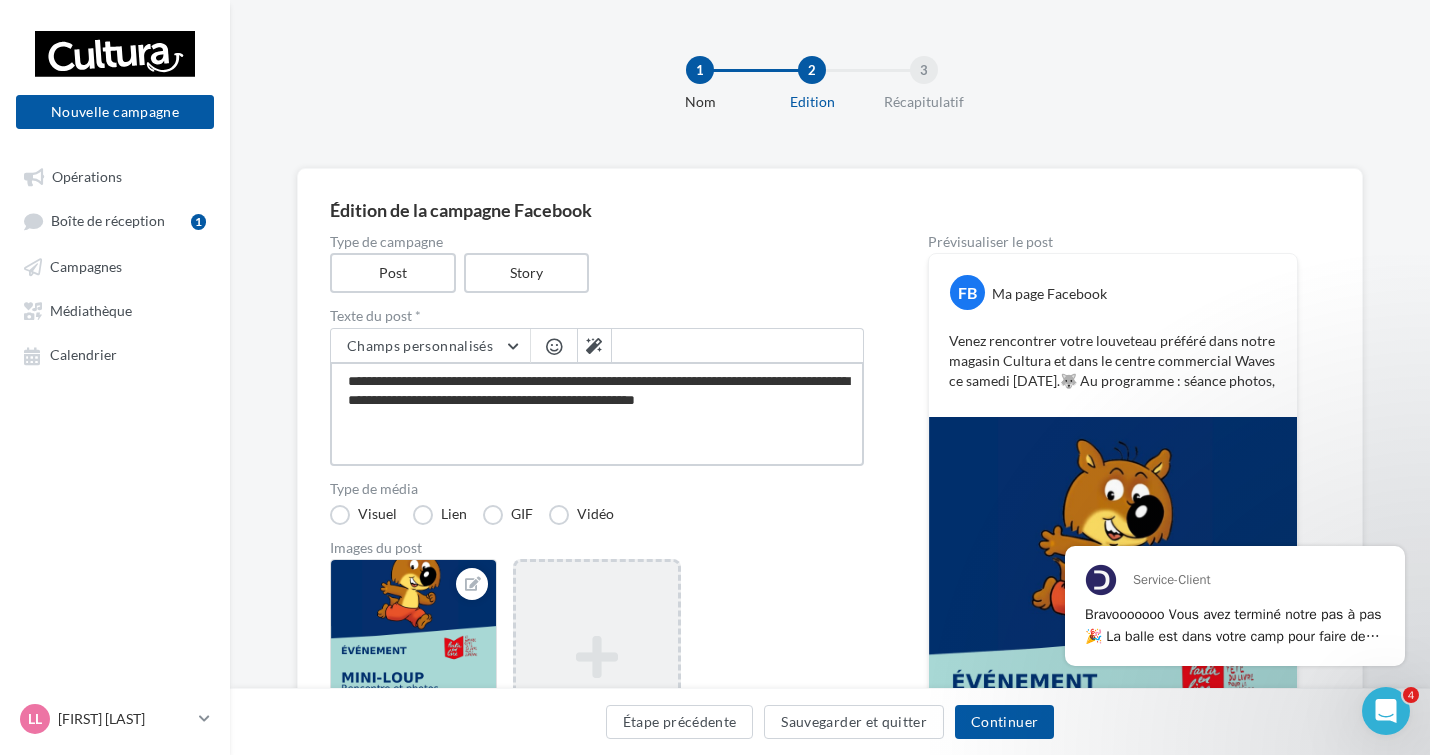 click on "**********" at bounding box center [597, 414] 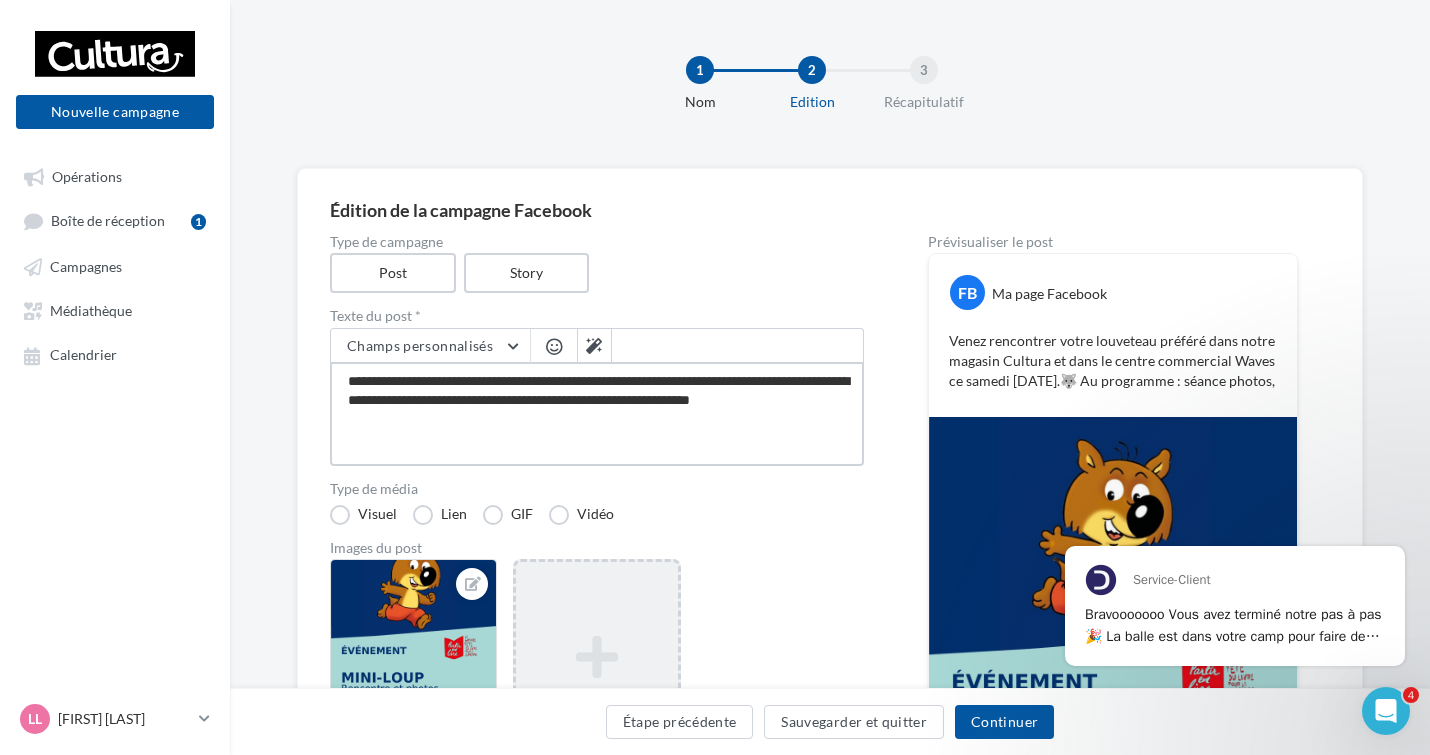 click on "**********" at bounding box center (597, 414) 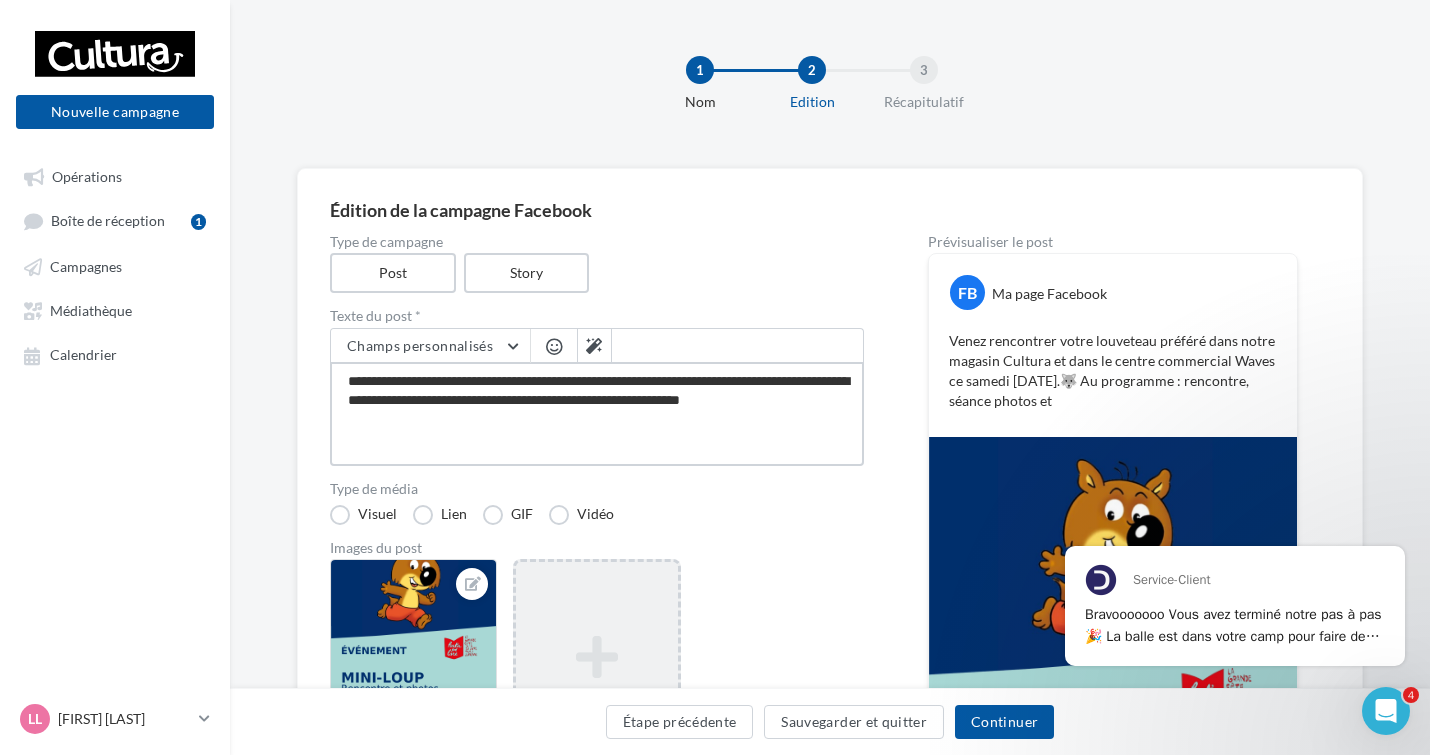 click on "**********" at bounding box center [597, 414] 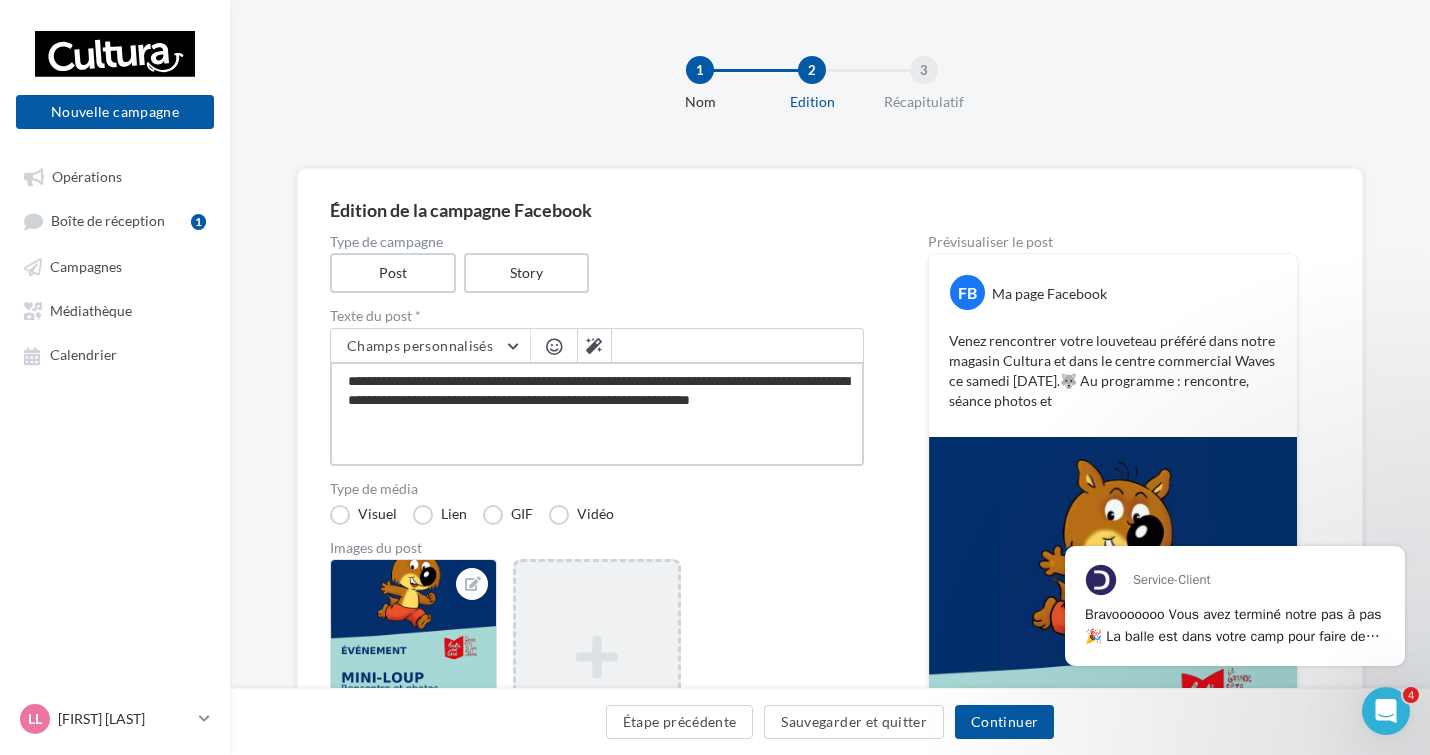 click on "**********" at bounding box center [597, 414] 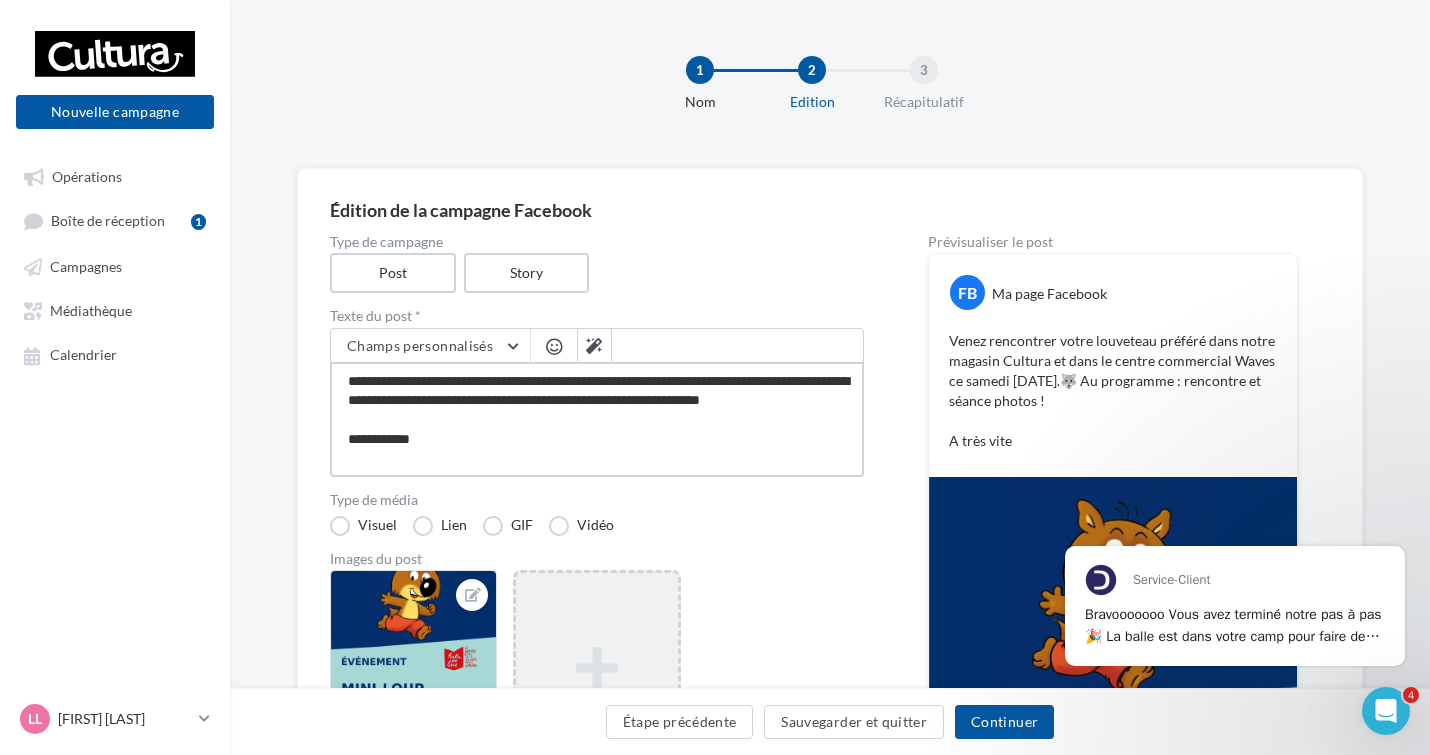 click on "**********" at bounding box center [597, 419] 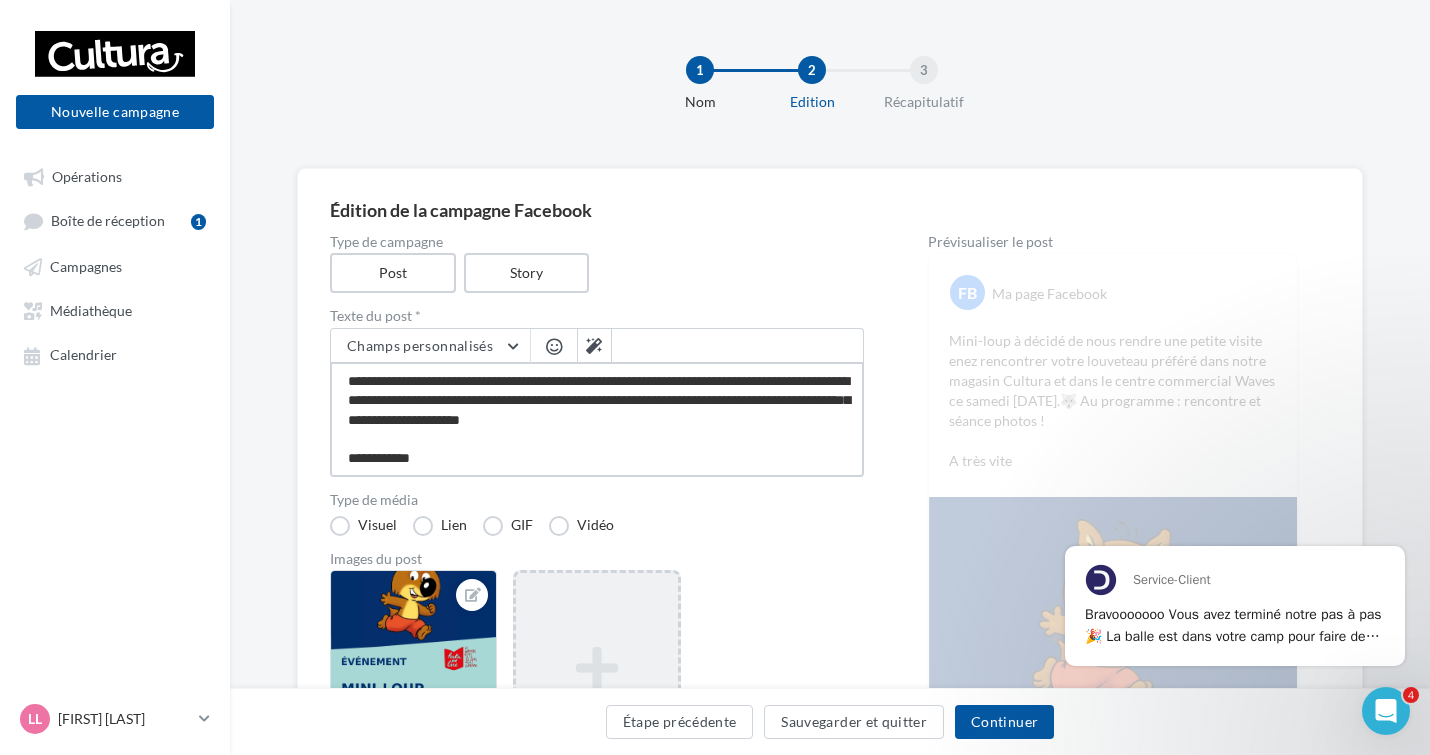 click on "**********" at bounding box center [597, 419] 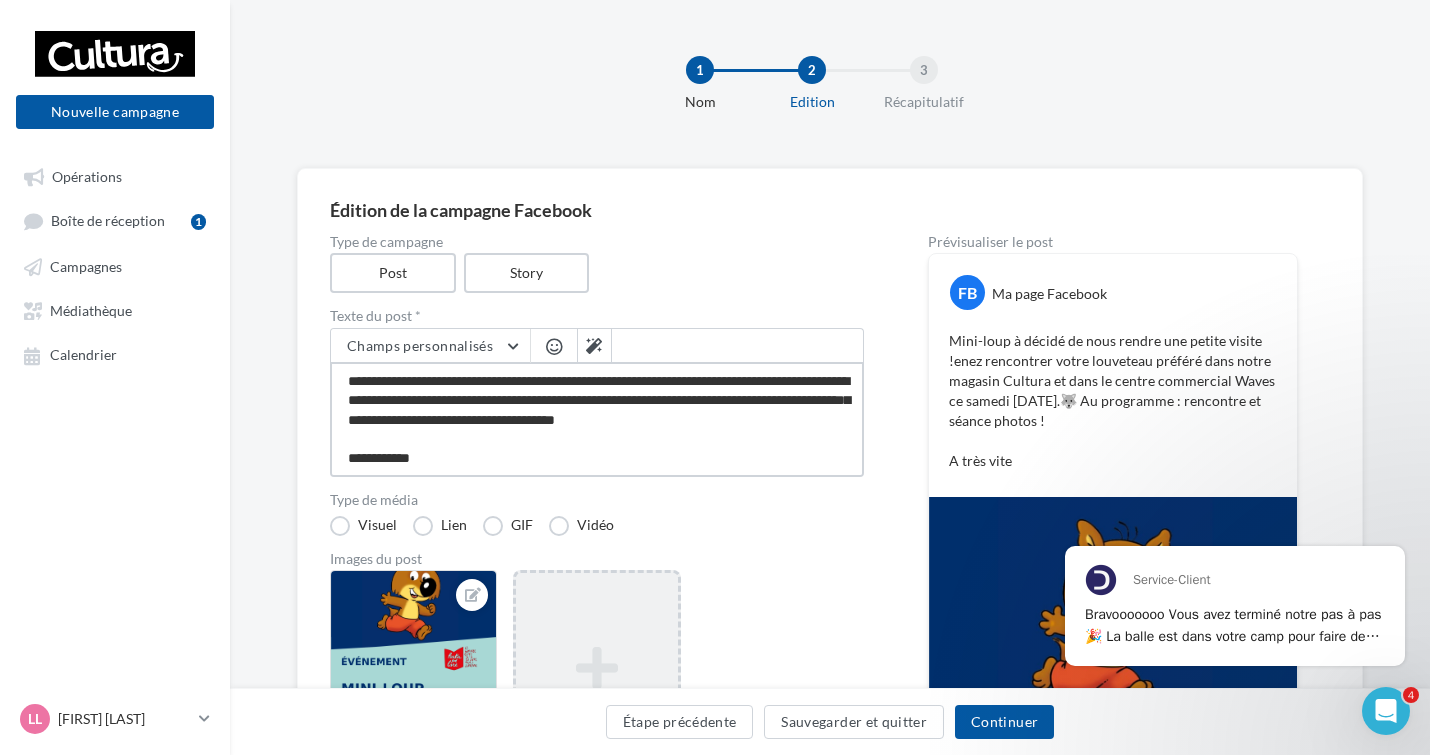 click on "**********" at bounding box center (597, 419) 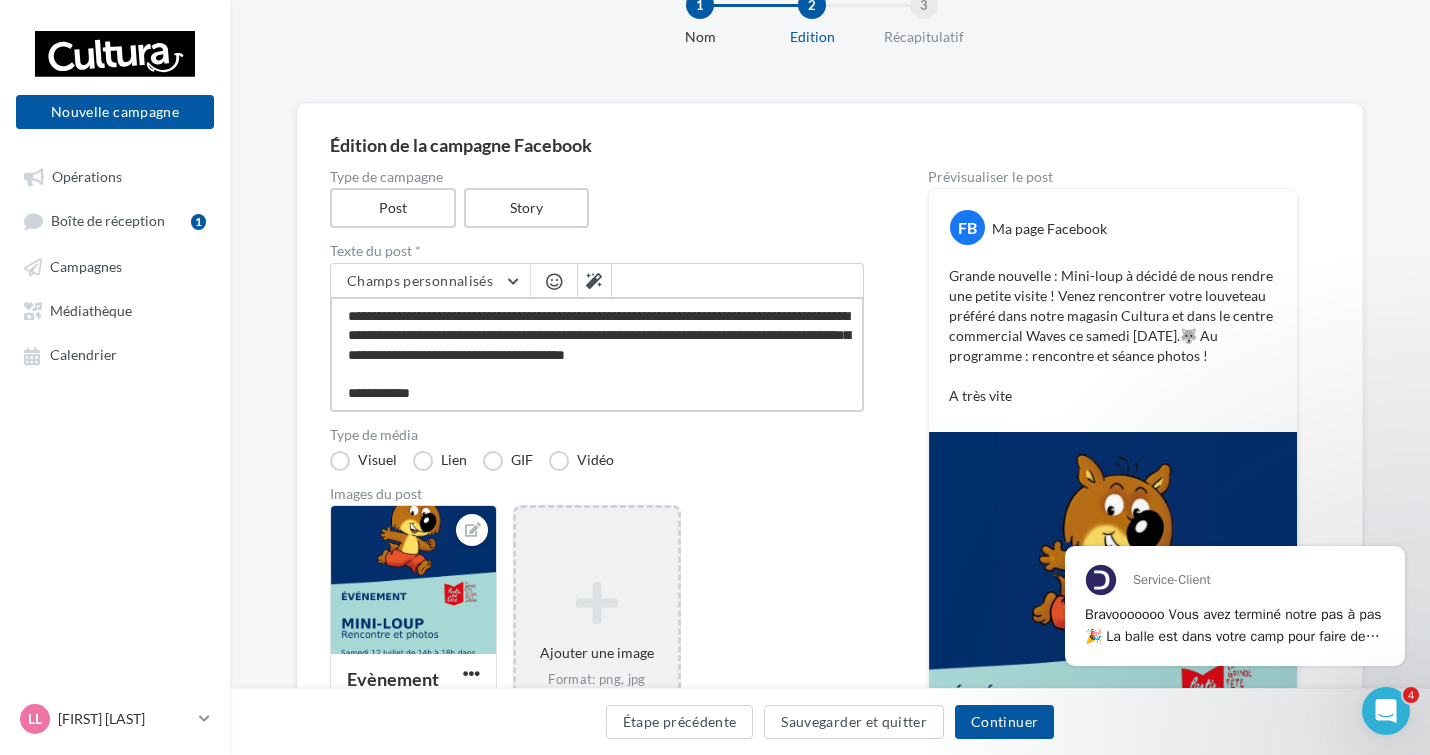 scroll, scrollTop: 100, scrollLeft: 0, axis: vertical 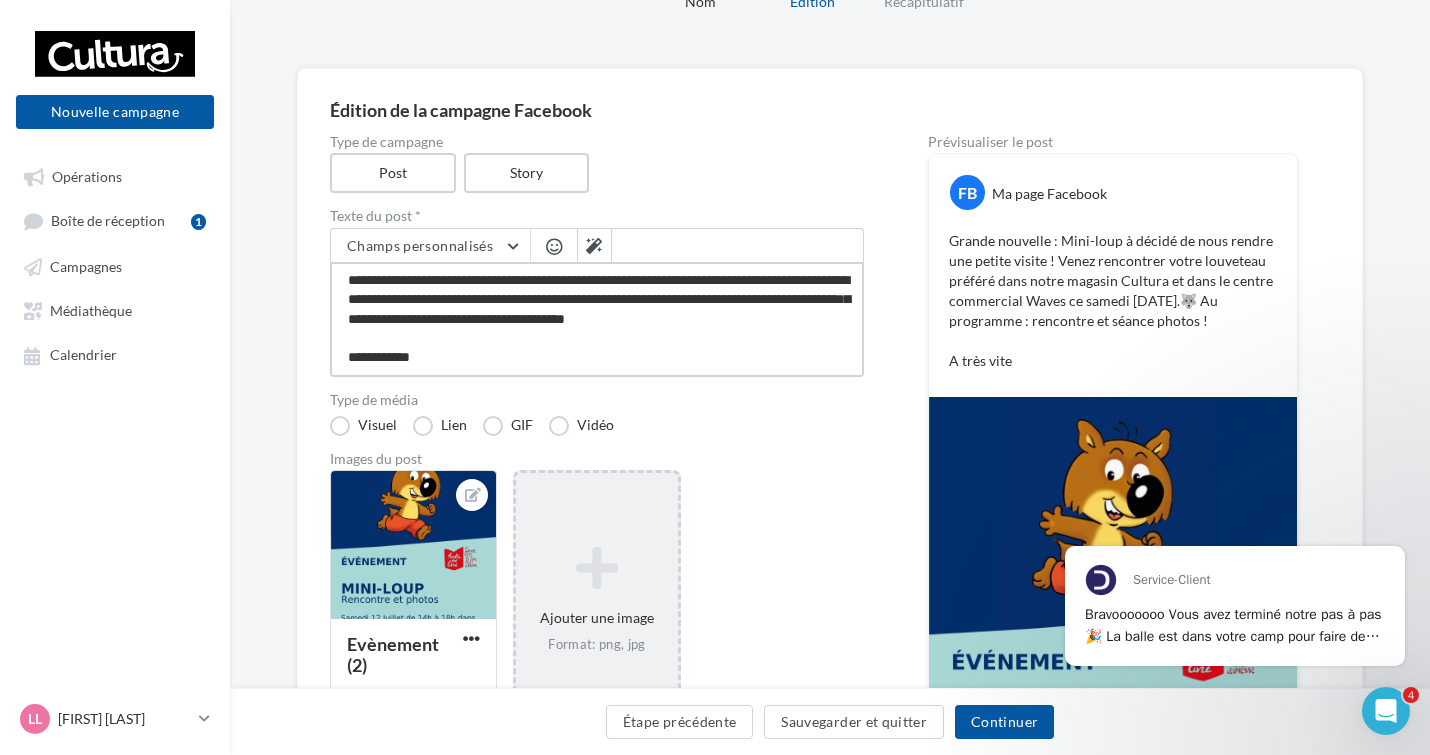 click on "**********" at bounding box center (597, 319) 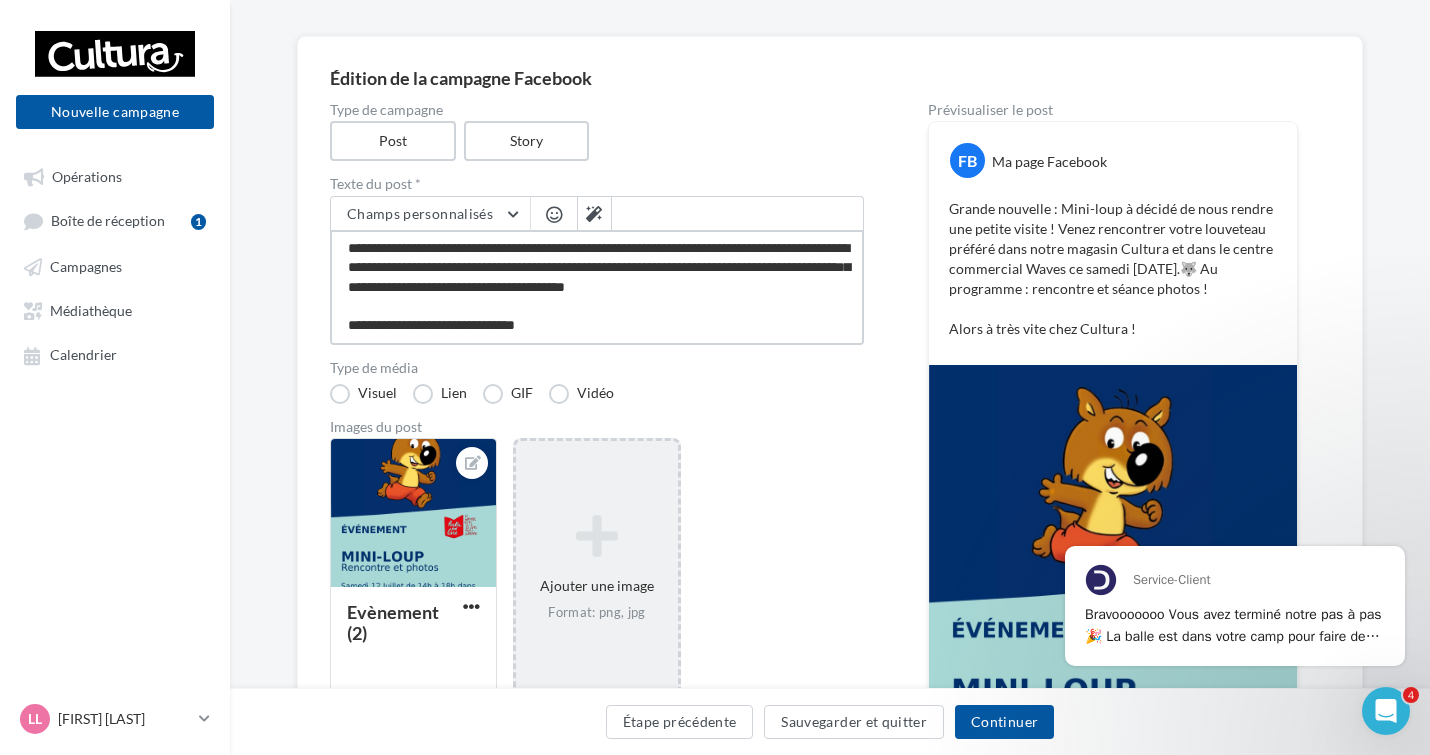 scroll, scrollTop: 200, scrollLeft: 0, axis: vertical 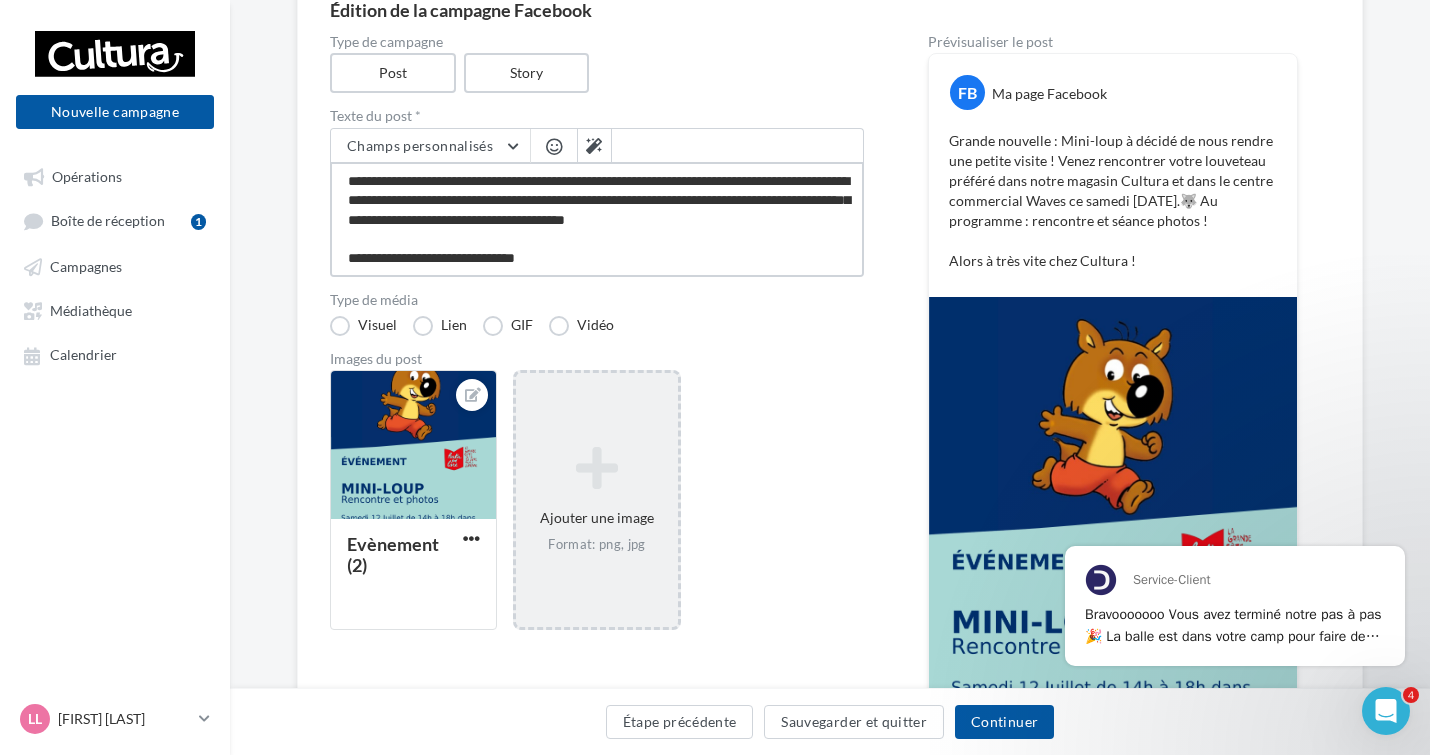 click on "**********" at bounding box center (597, 219) 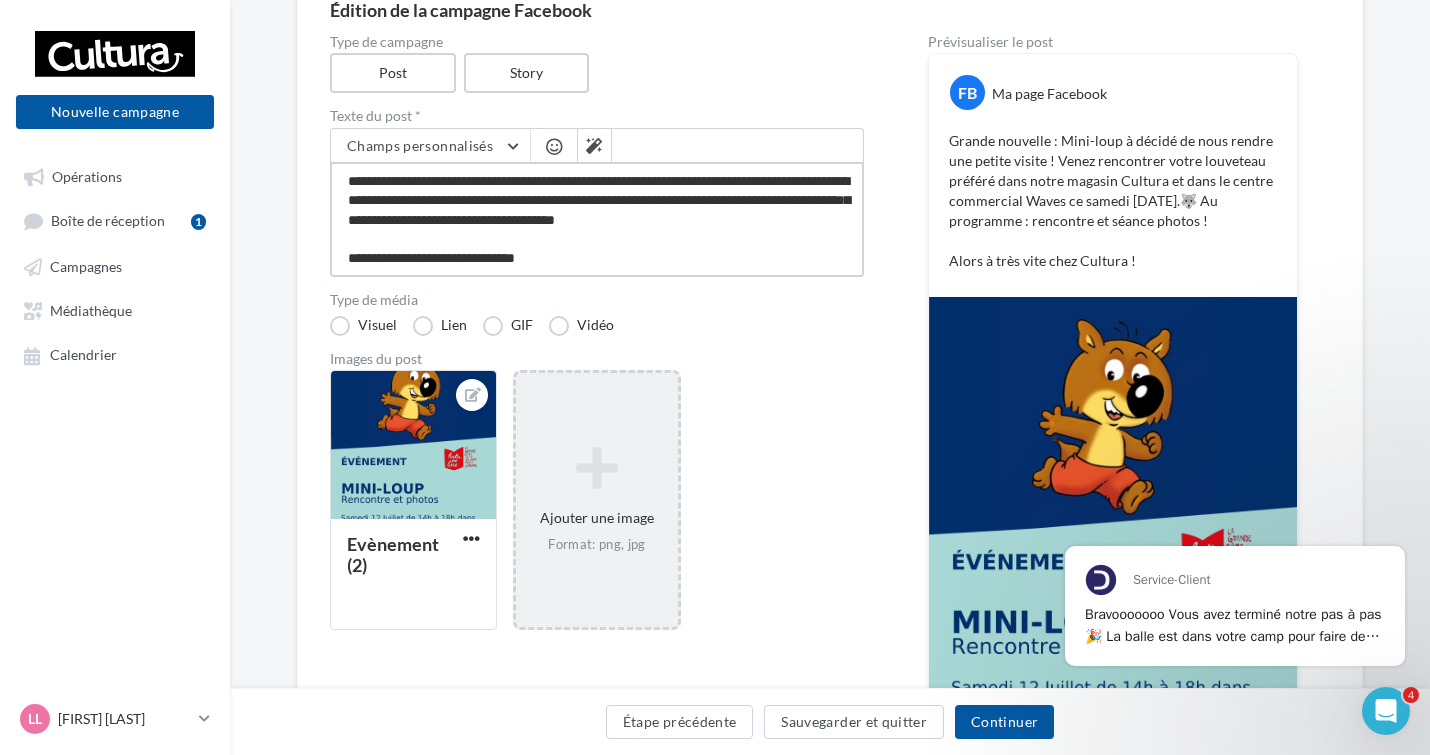 click on "**********" at bounding box center (597, 219) 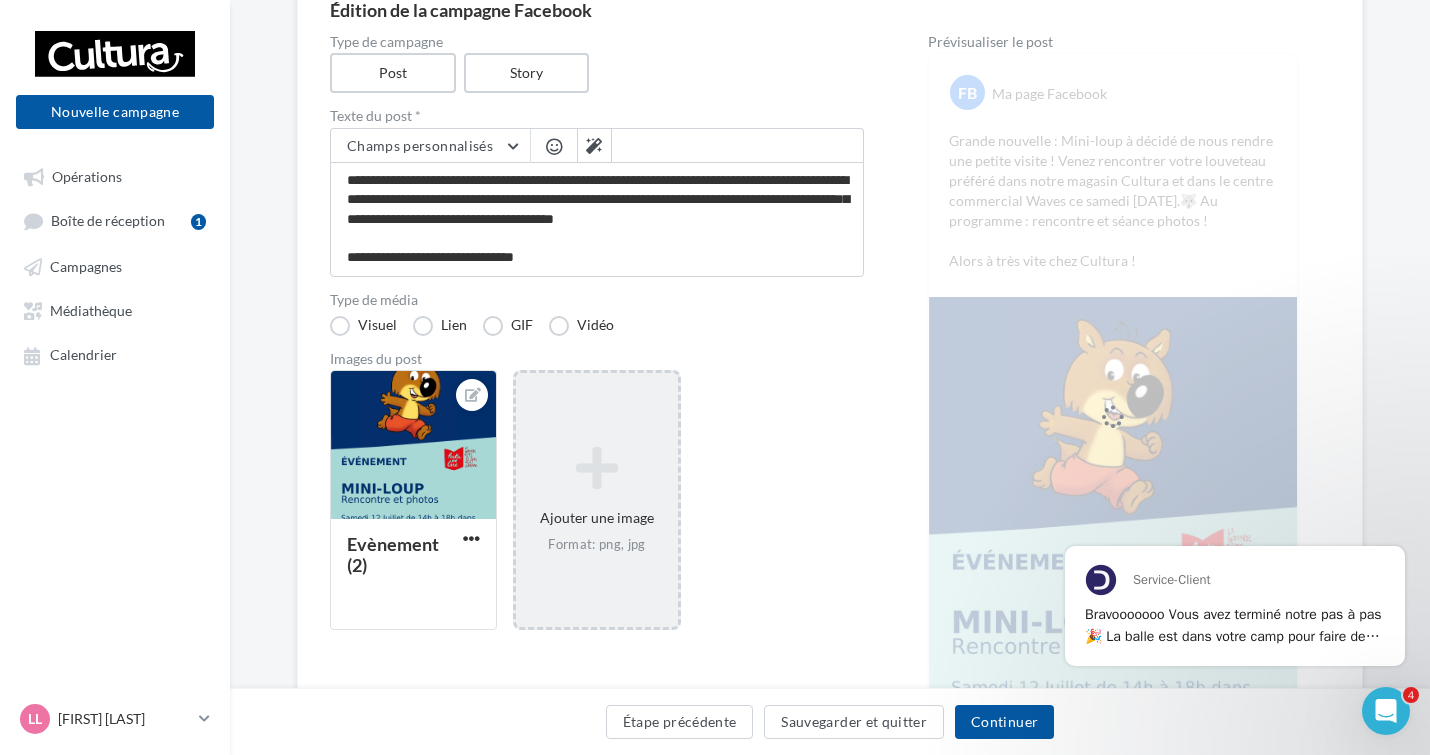 click at bounding box center (554, 146) 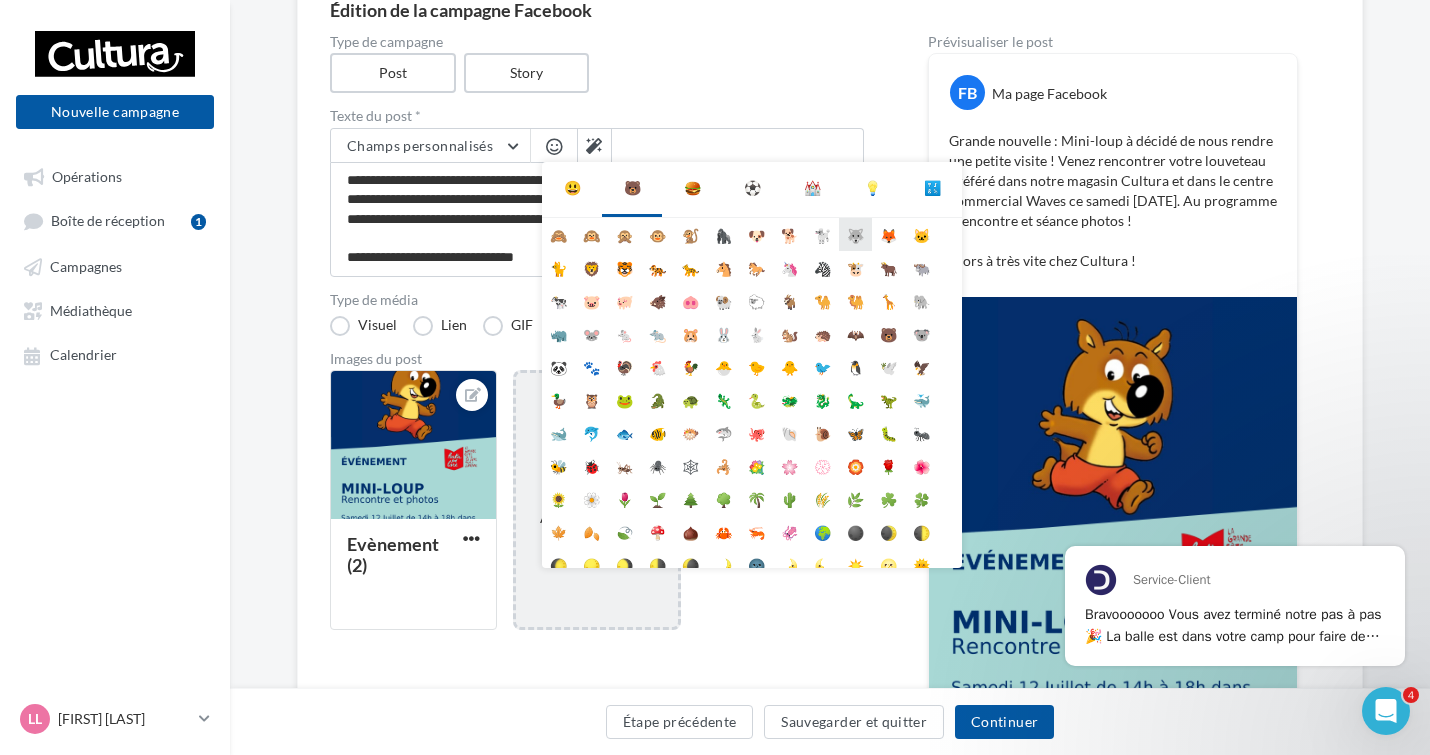 click on "🐺" at bounding box center (855, 234) 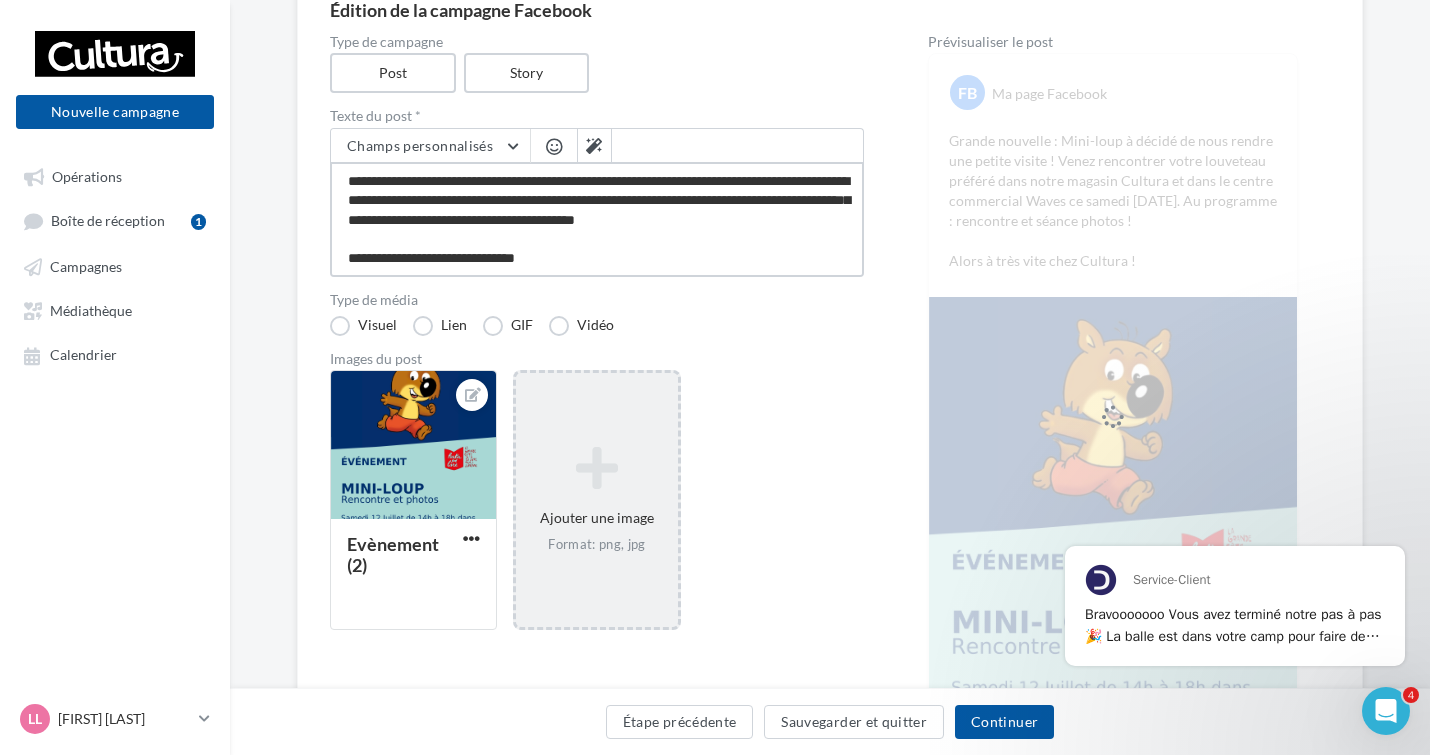 click on "**********" at bounding box center [597, 219] 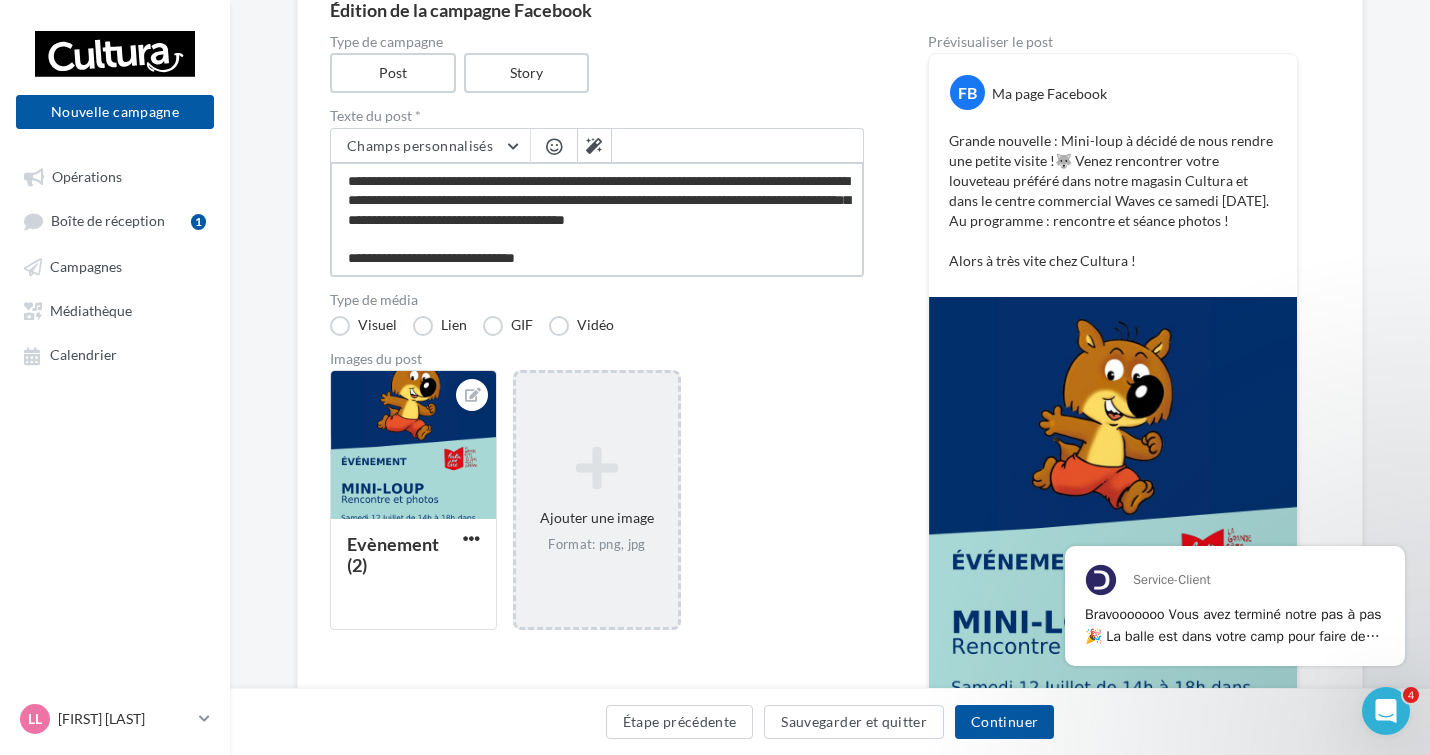 scroll, scrollTop: 21, scrollLeft: 0, axis: vertical 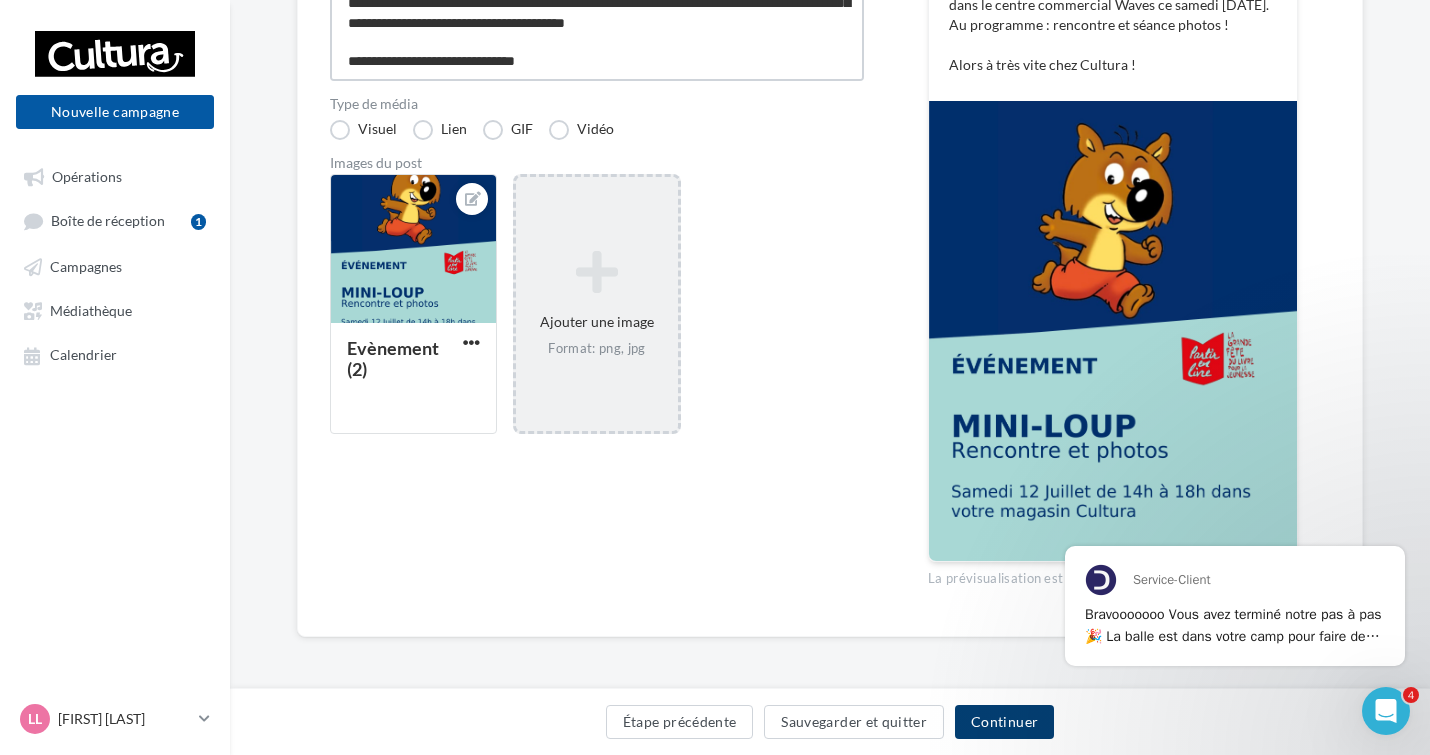 type on "**********" 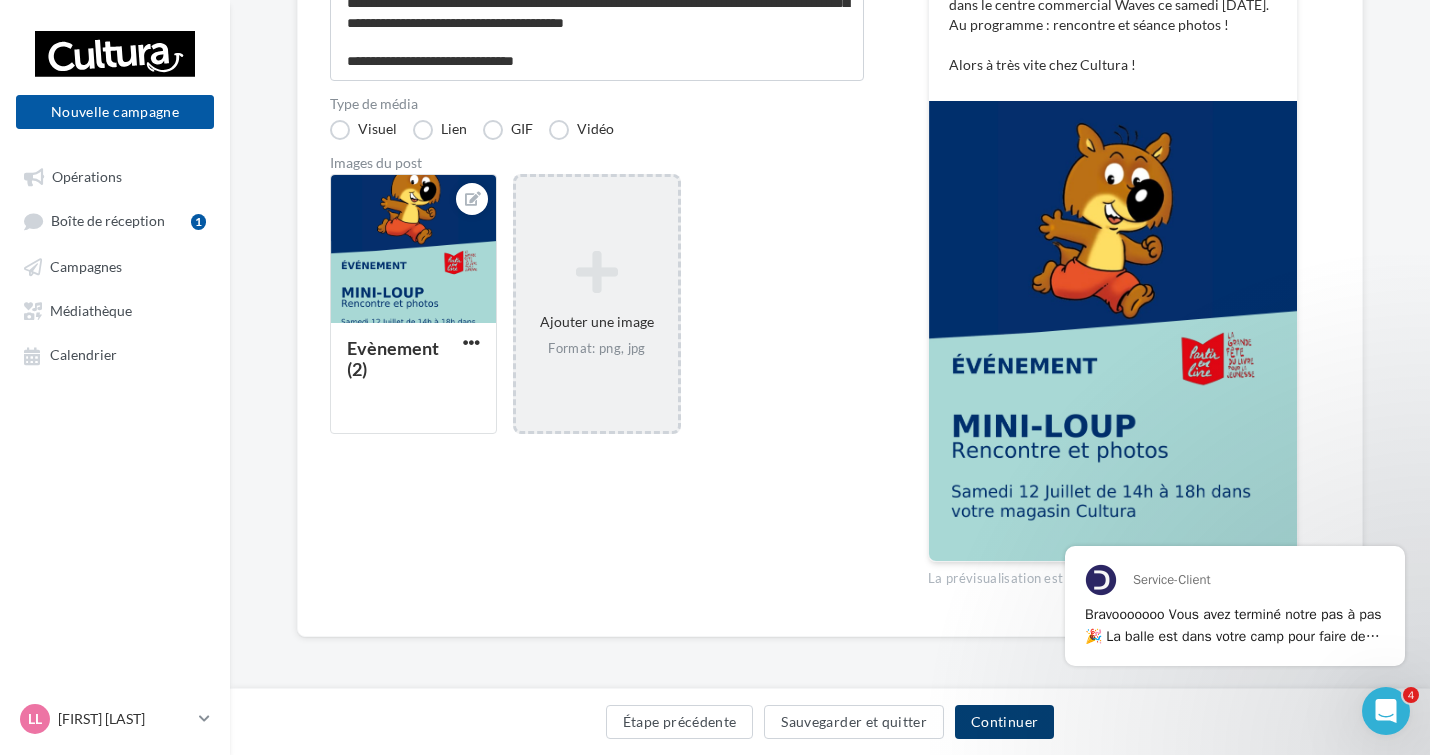 click on "Continuer" at bounding box center (1004, 722) 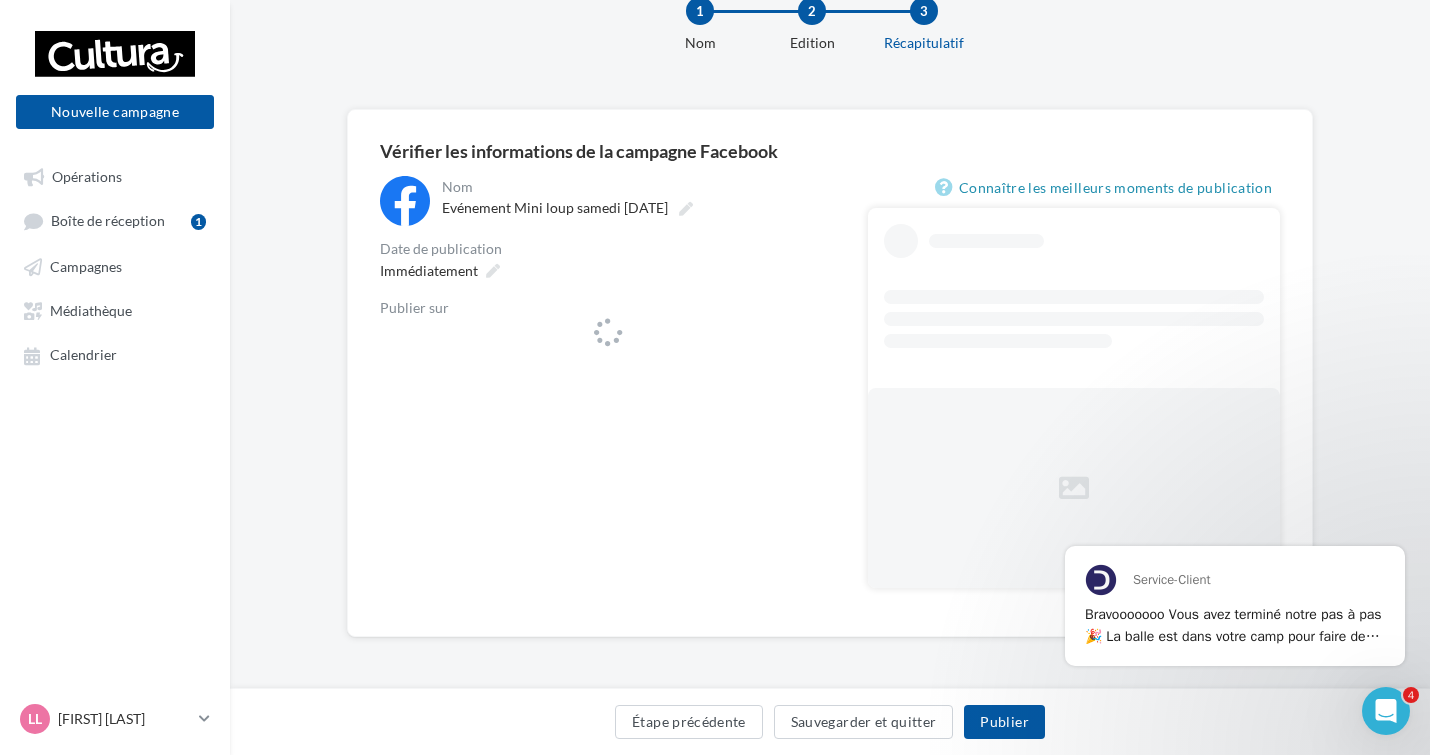 scroll, scrollTop: 0, scrollLeft: 0, axis: both 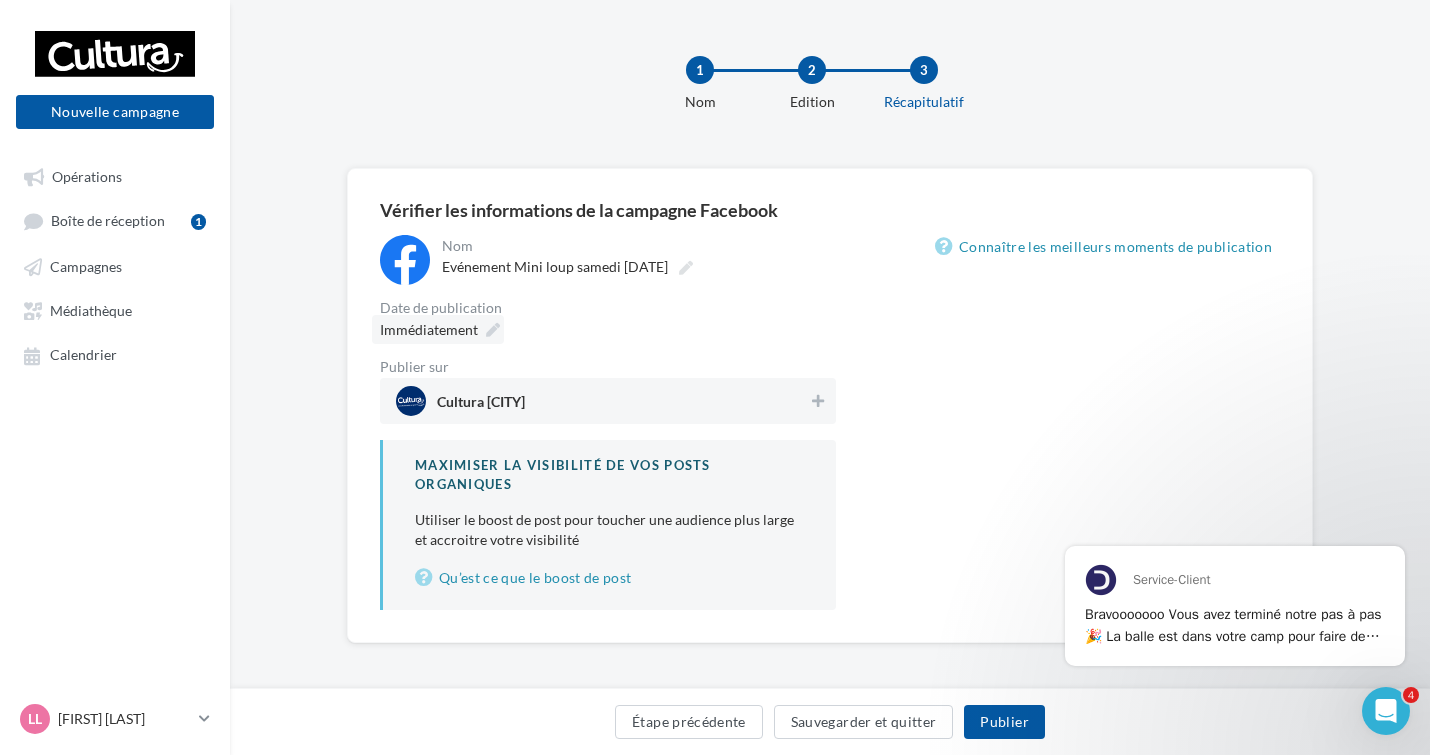 click on "Immédiatement" at bounding box center [429, 329] 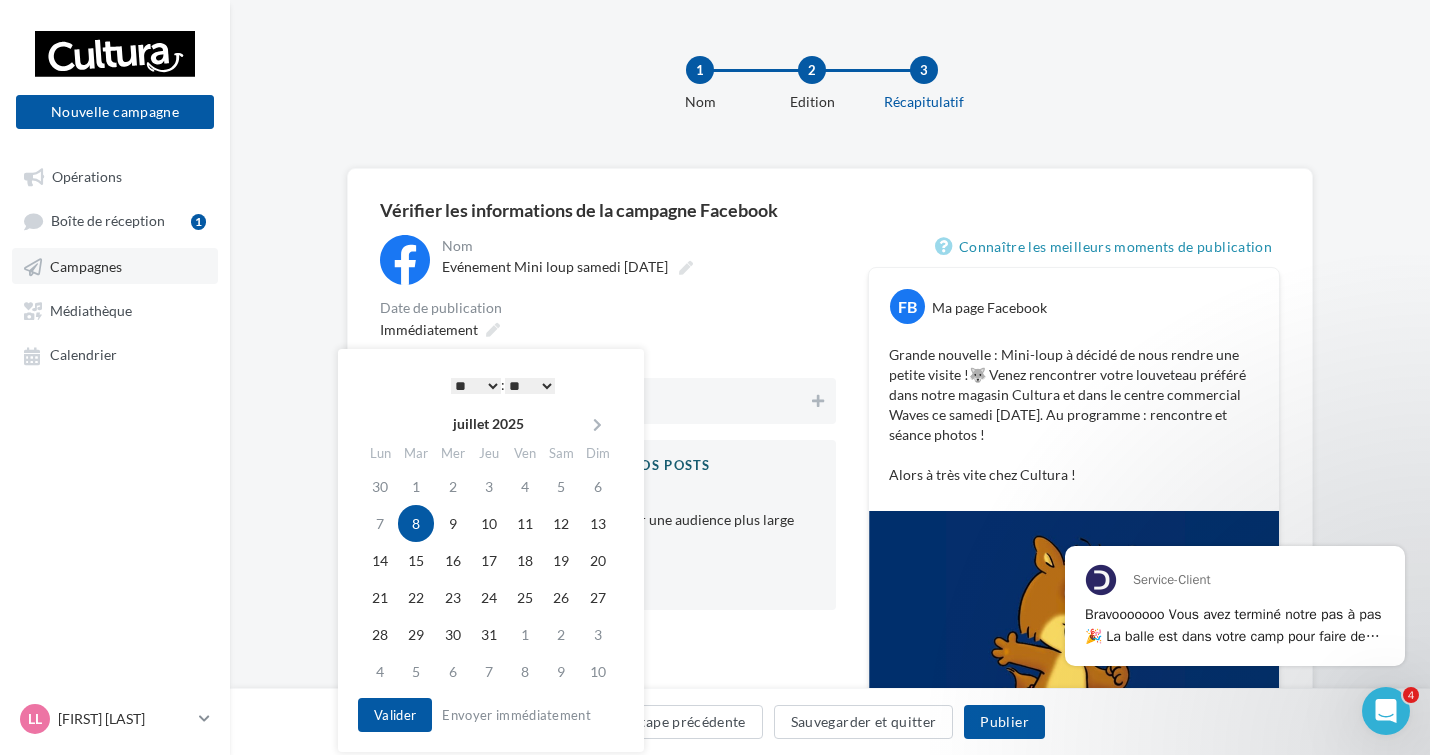 click on "Campagnes" at bounding box center [115, 266] 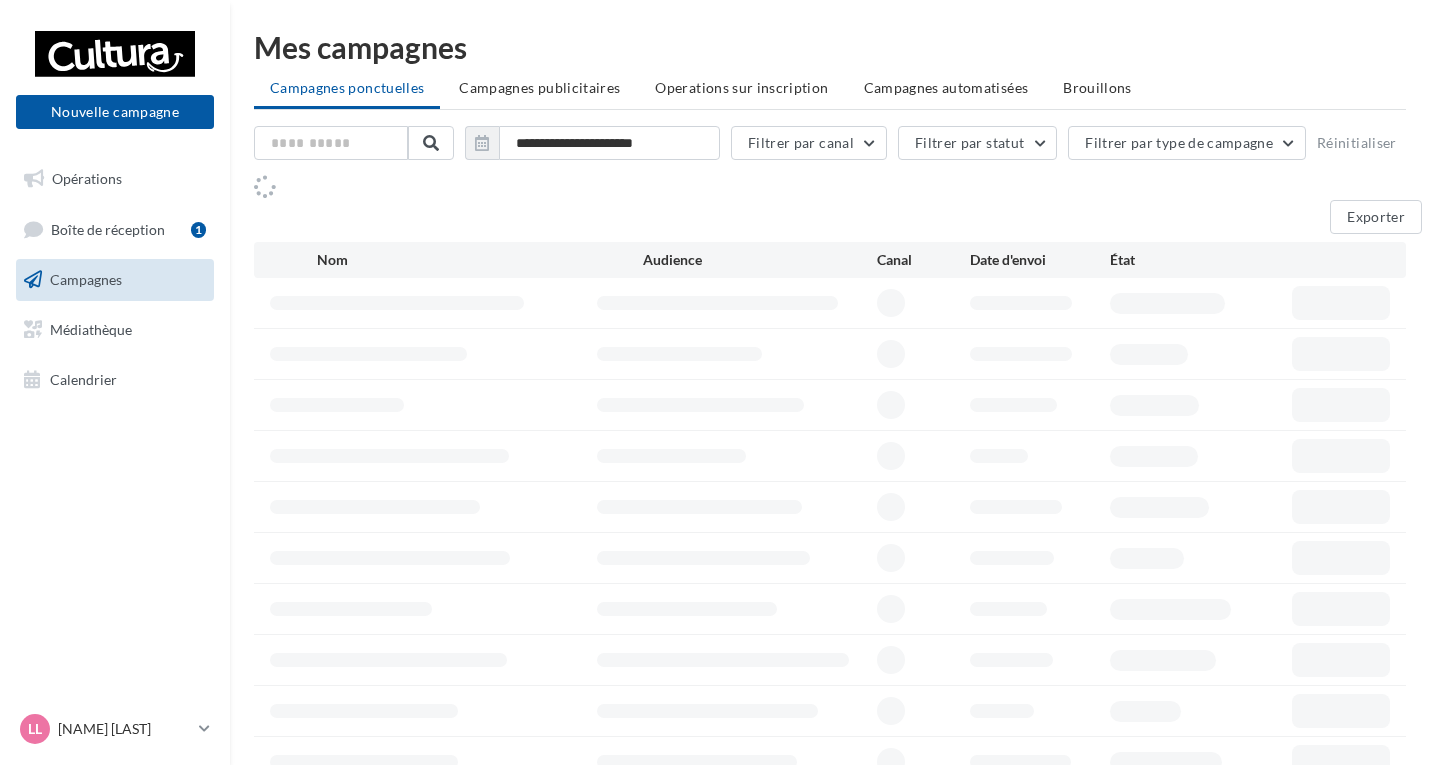 scroll, scrollTop: 0, scrollLeft: 0, axis: both 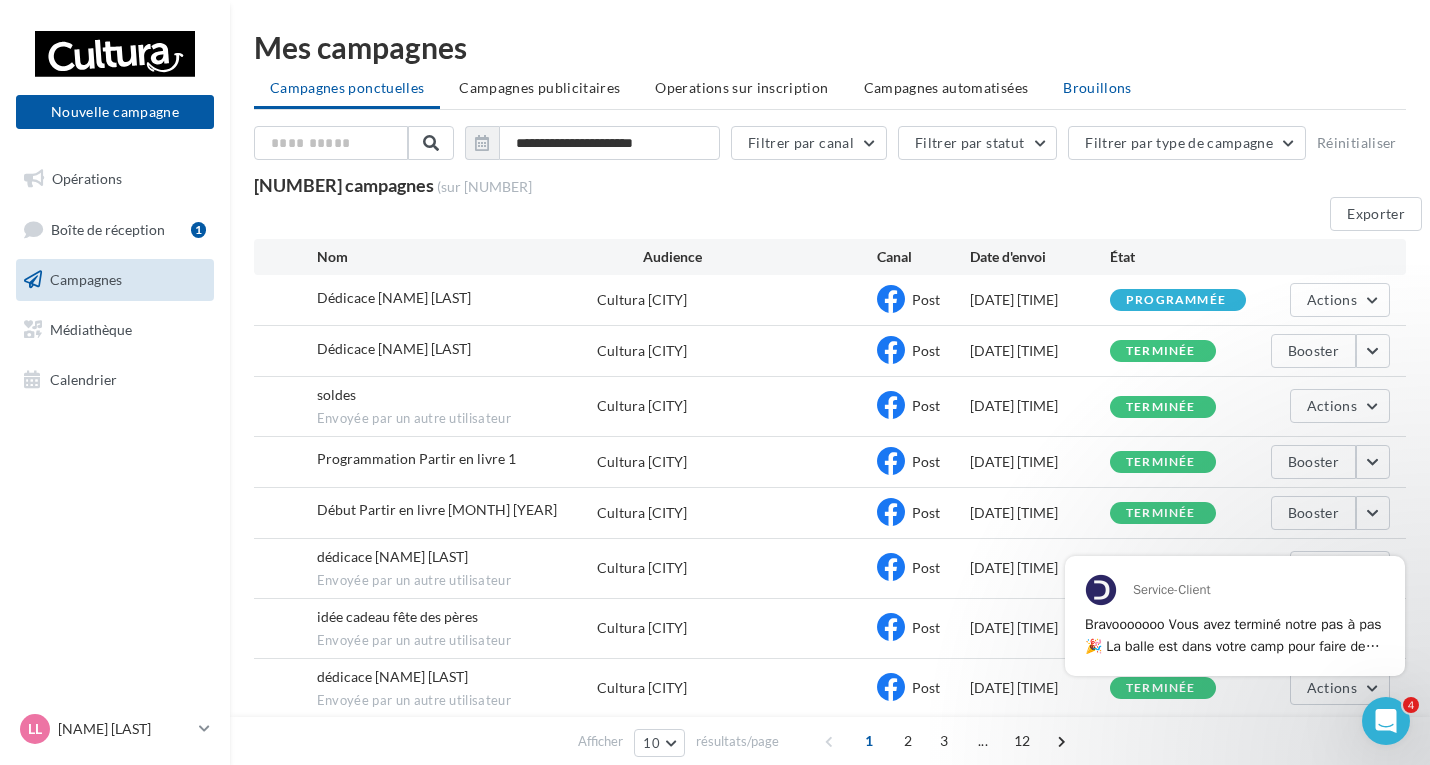 click on "Brouillons" at bounding box center [347, 87] 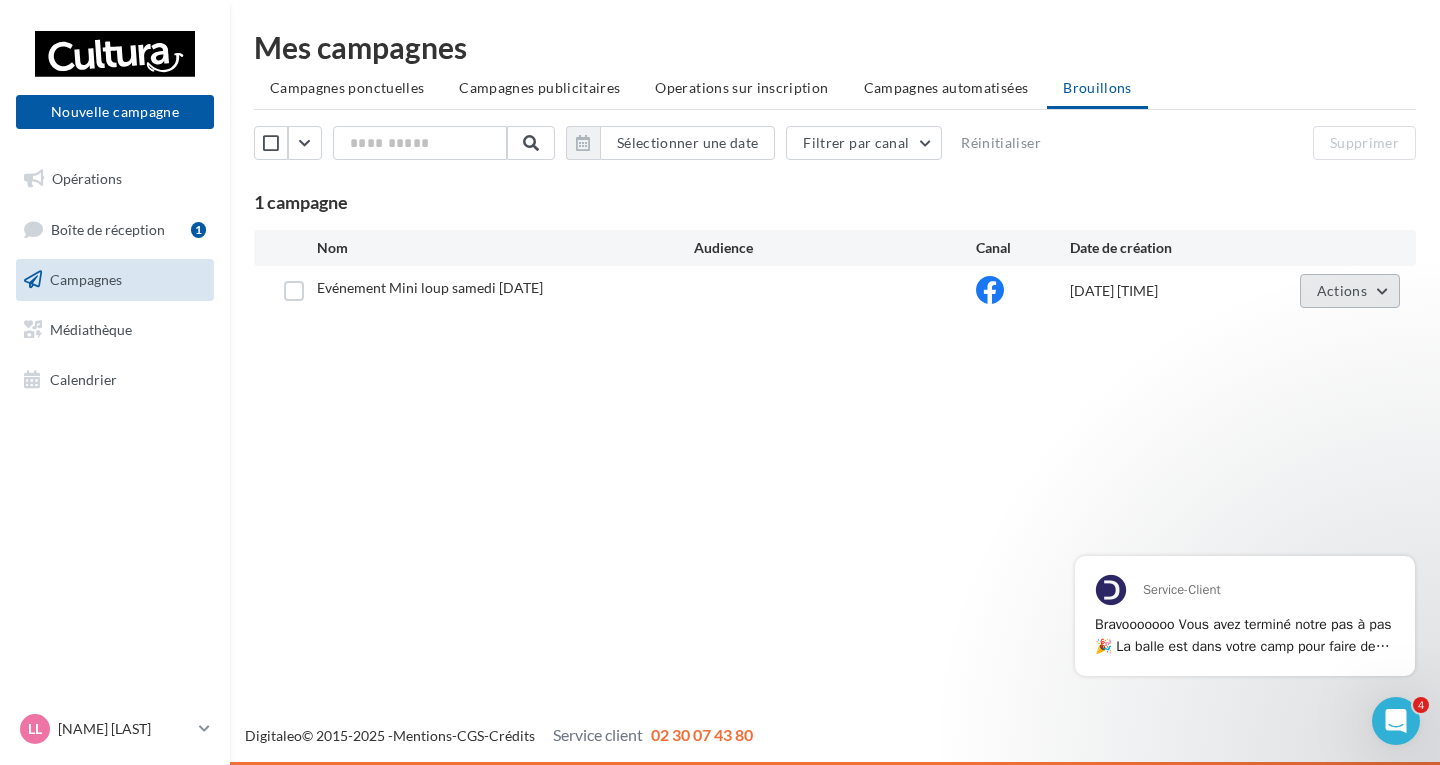 click on "Actions" at bounding box center [1350, 291] 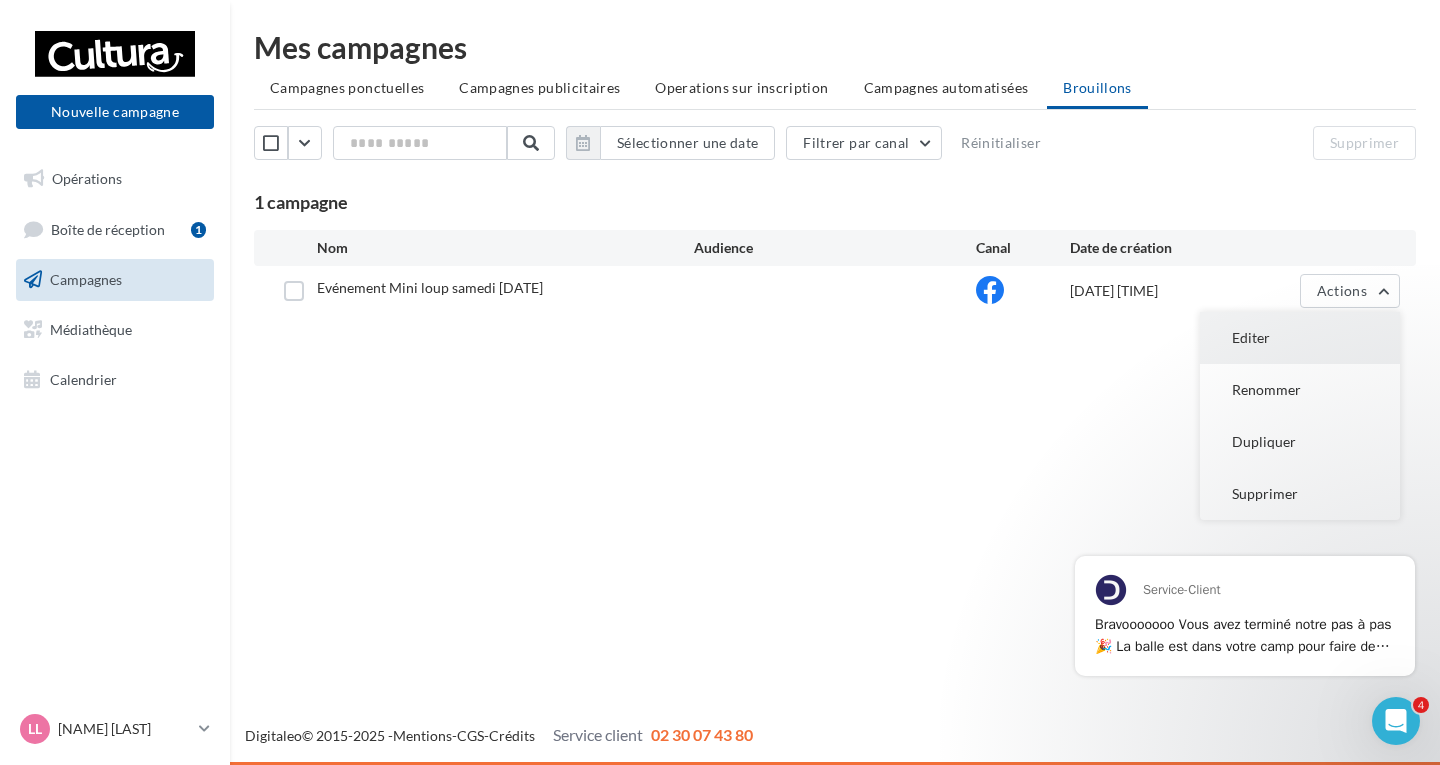 click on "Editer" at bounding box center [1300, 338] 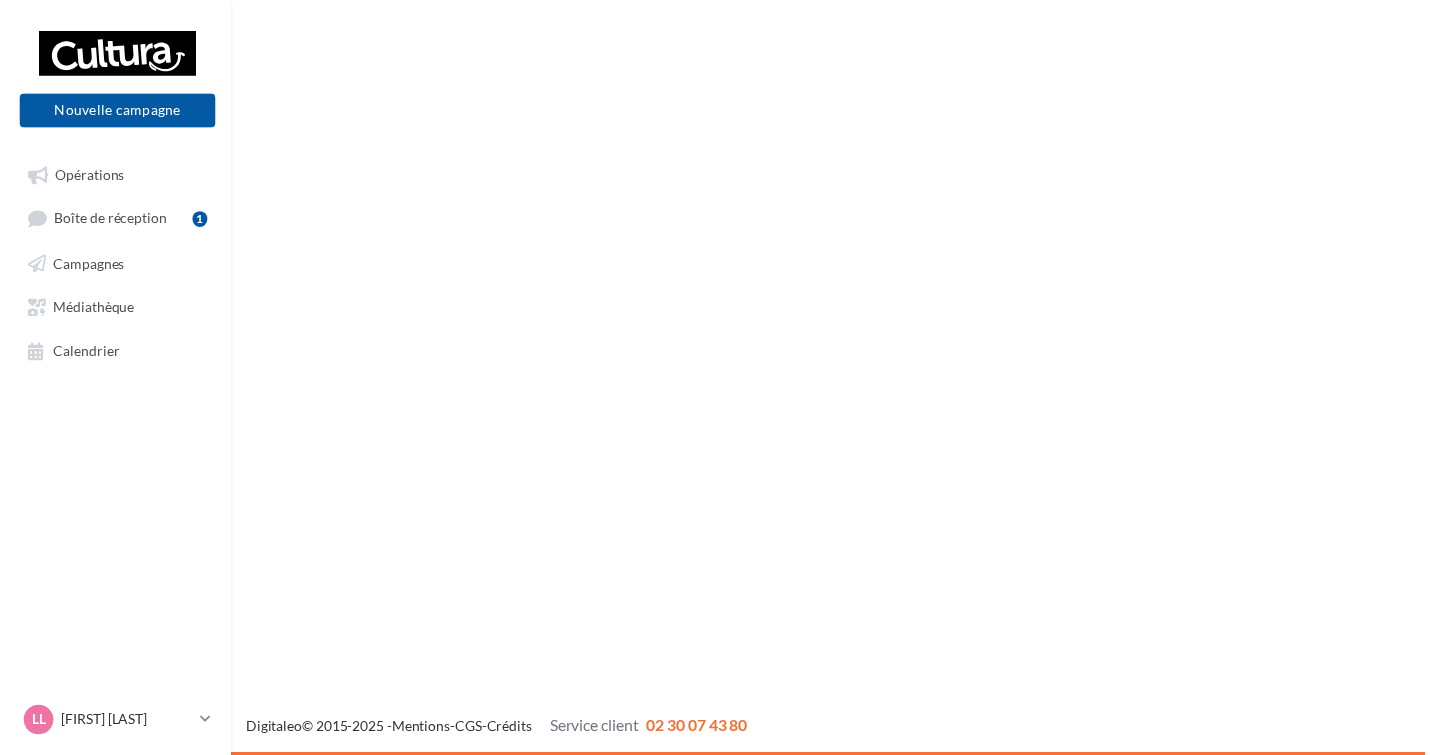 scroll, scrollTop: 0, scrollLeft: 0, axis: both 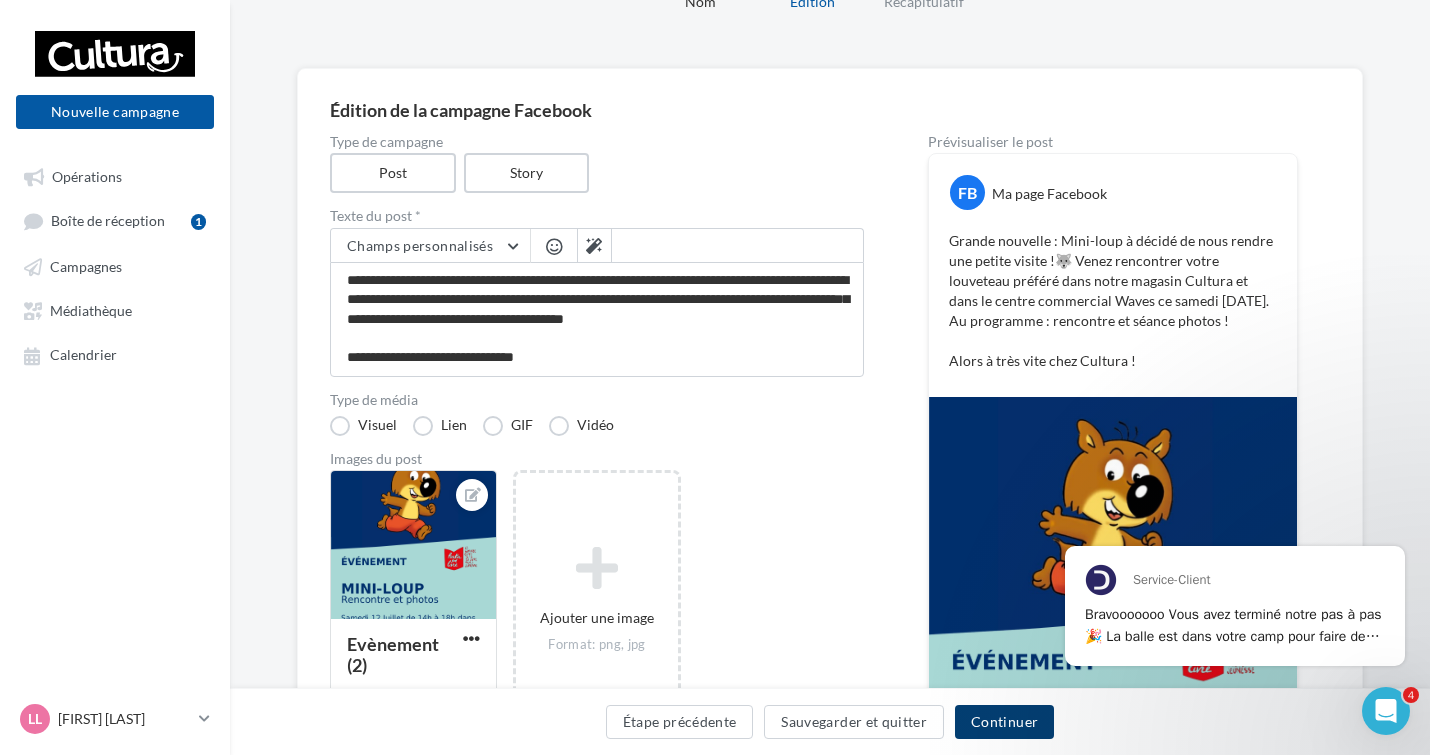 click on "Continuer" at bounding box center [1004, 722] 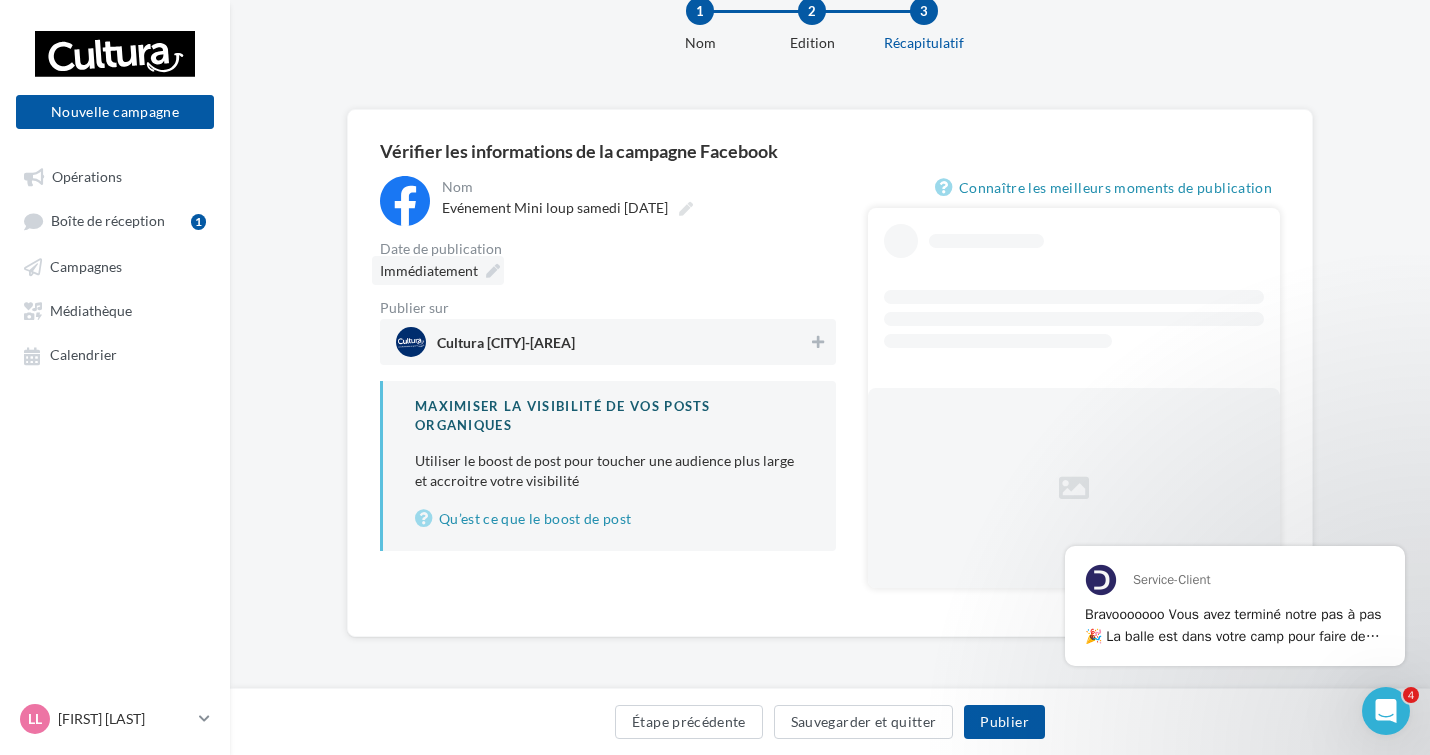 click on "Immédiatement" at bounding box center [438, 270] 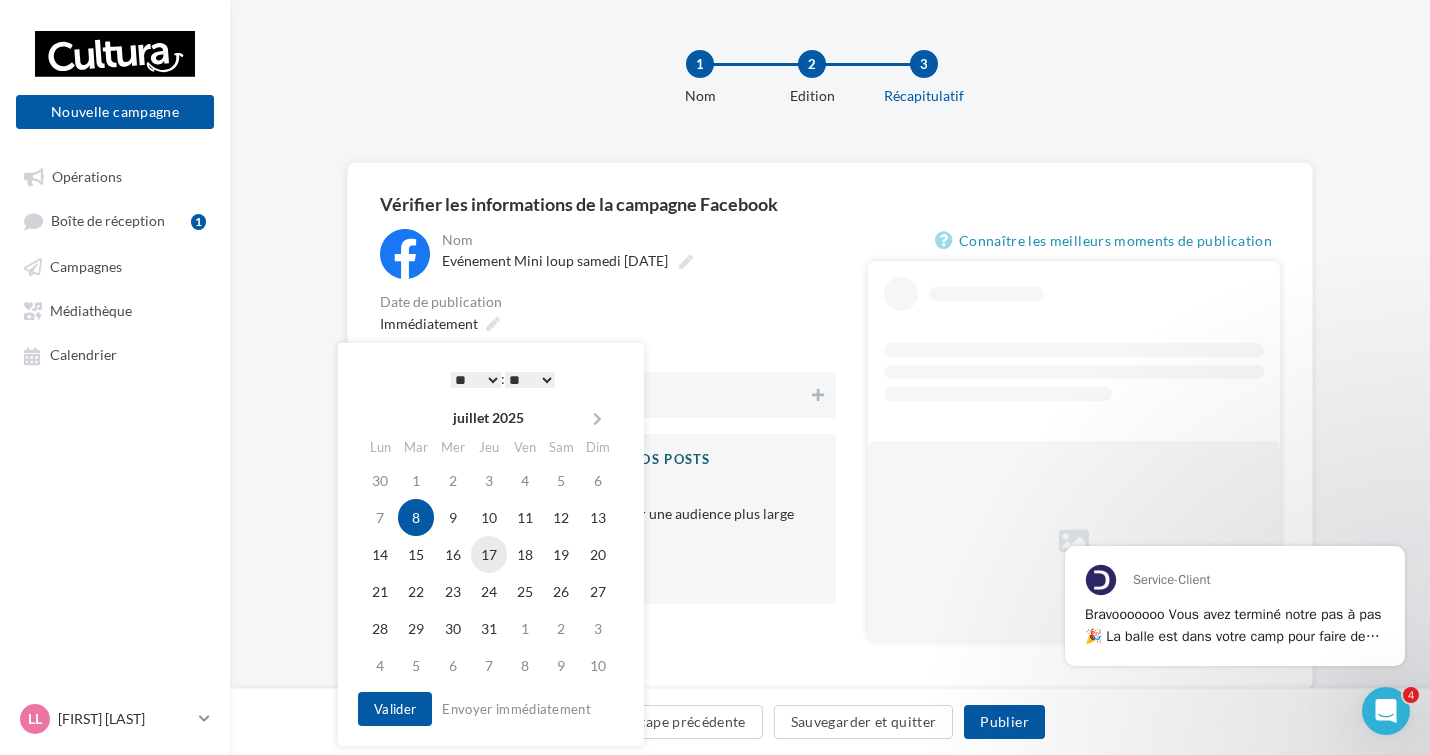 scroll, scrollTop: 59, scrollLeft: 0, axis: vertical 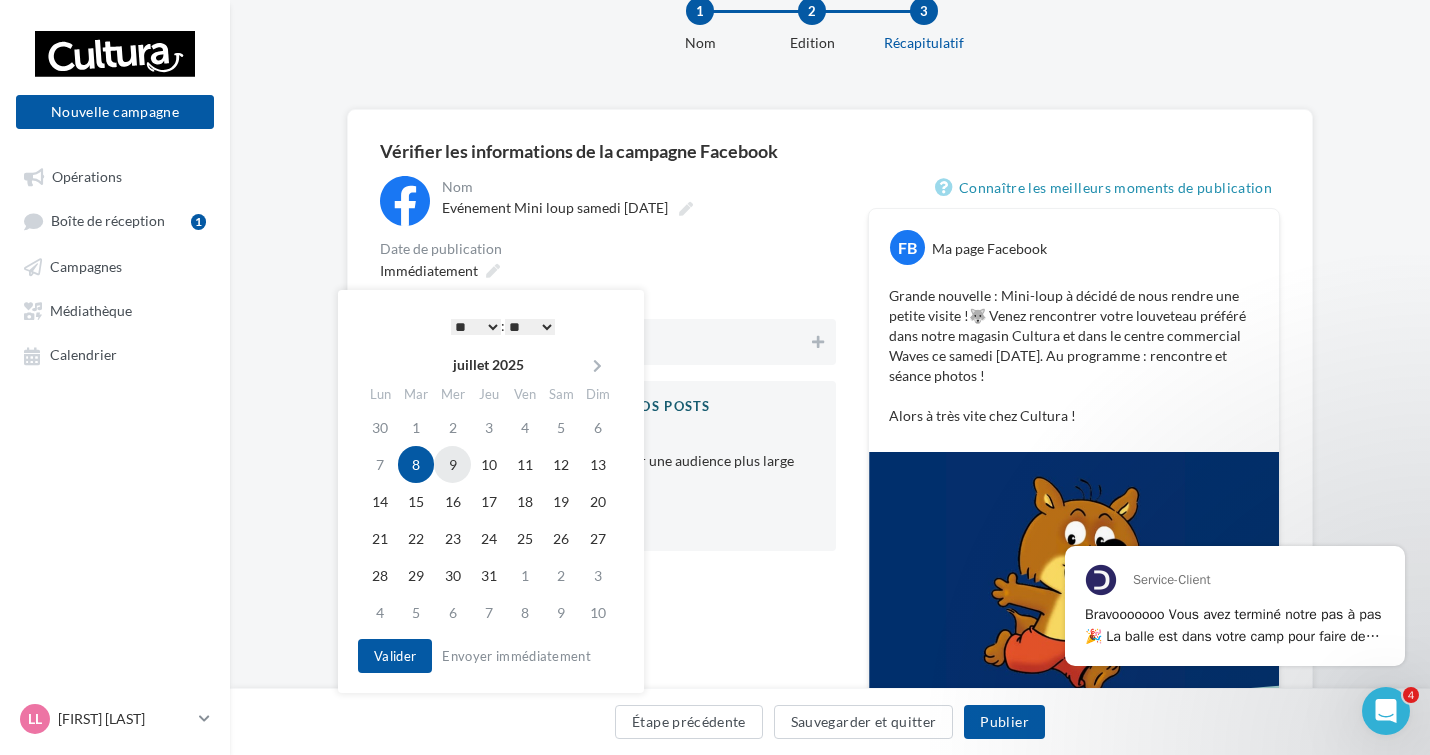 click on "9" at bounding box center [452, 464] 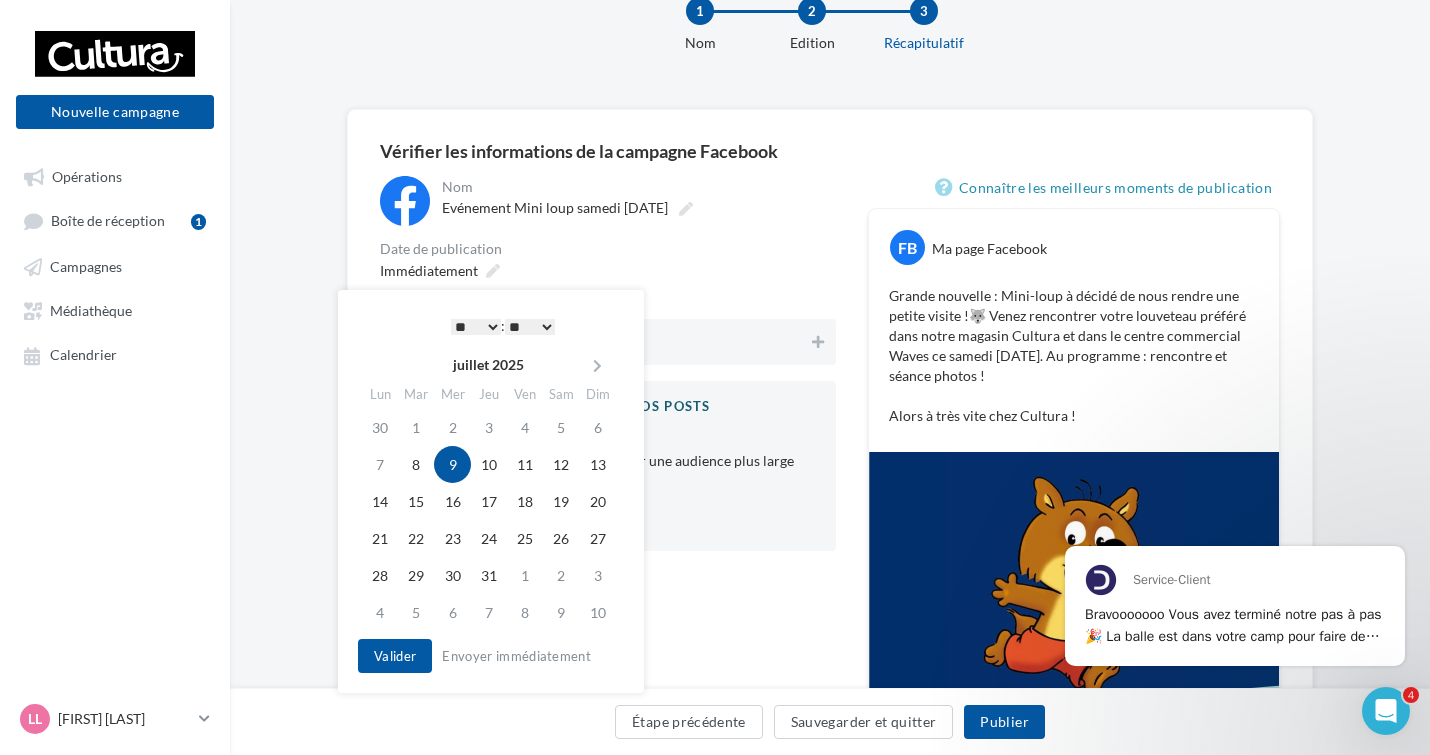 click on "* * * * * * * * * * ** ** ** ** ** ** ** ** ** ** ** ** ** **" at bounding box center [476, 327] 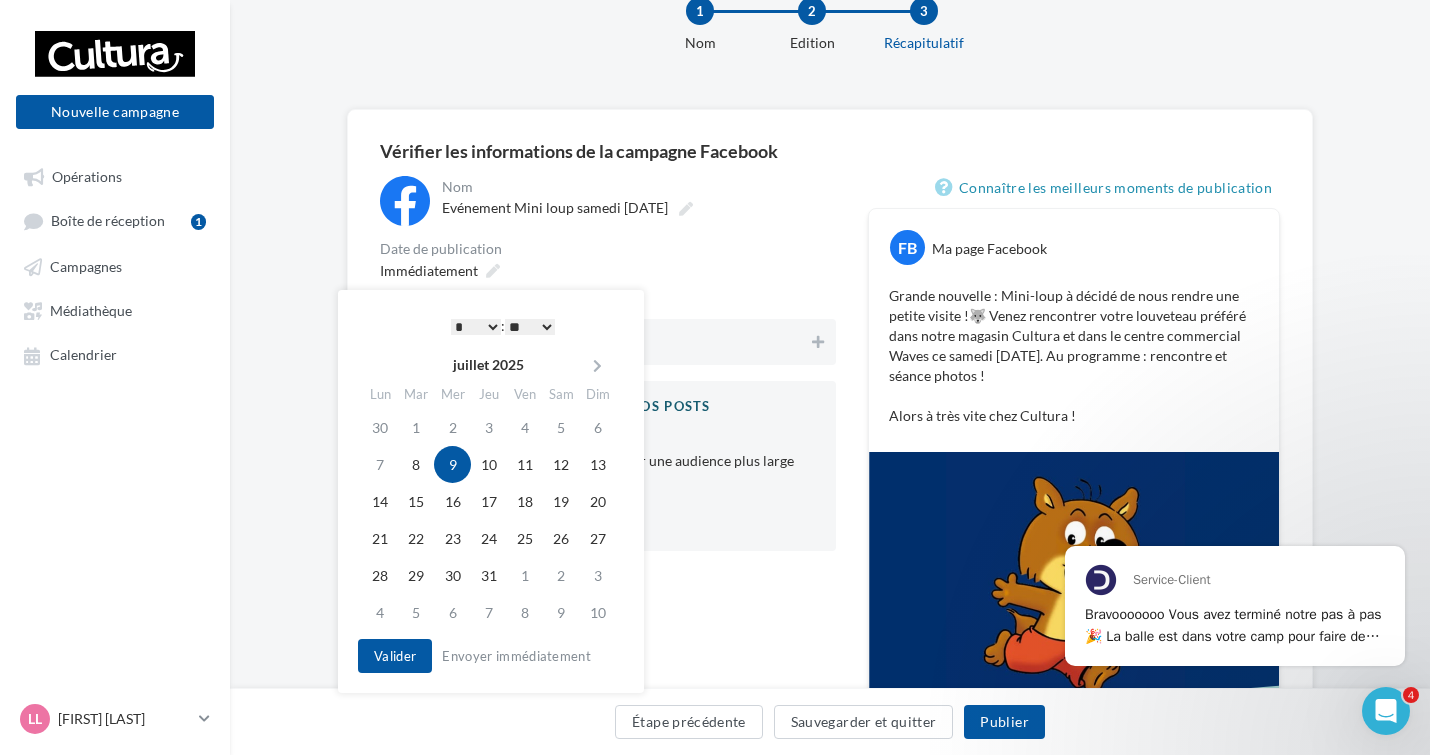 click on "** ** ** ** ** **" at bounding box center [530, 327] 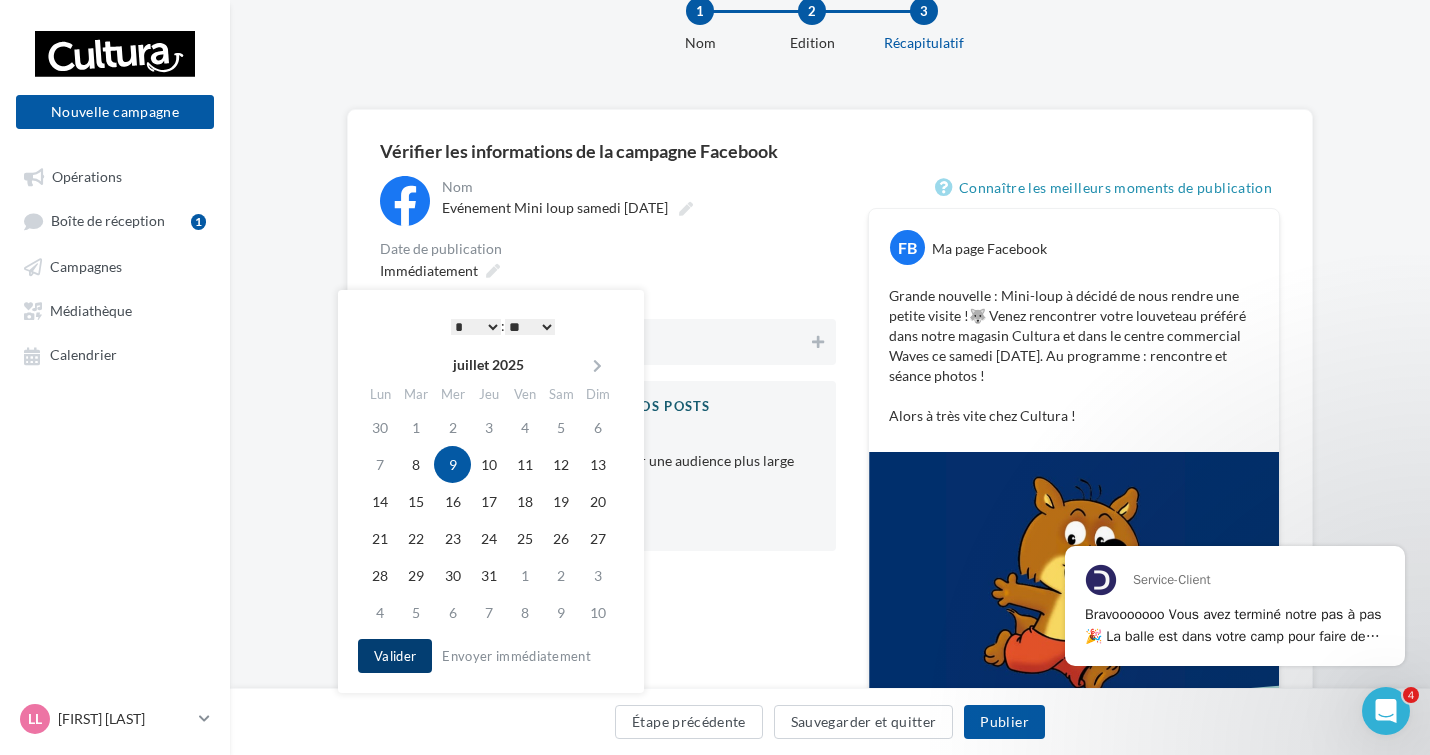 click on "Valider" at bounding box center [395, 656] 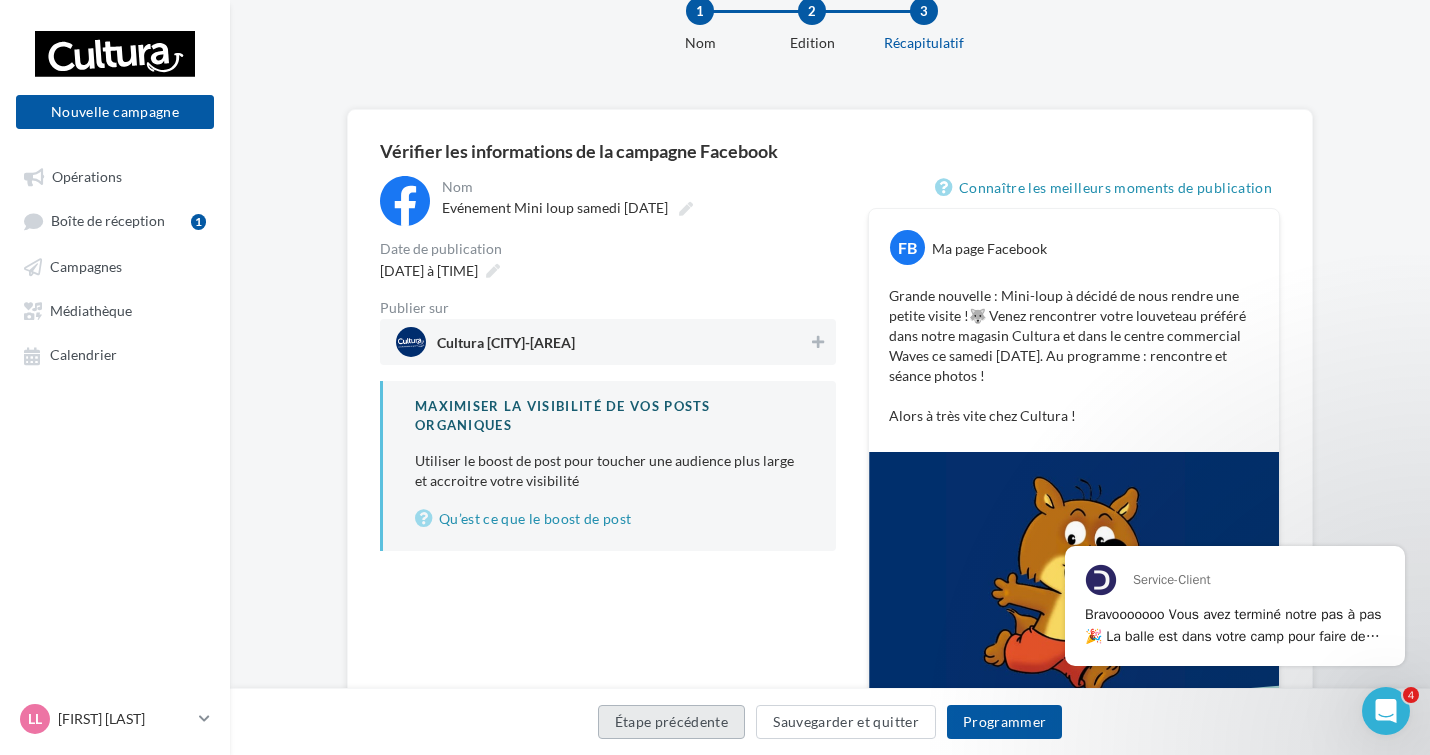 click on "Étape précédente" at bounding box center (672, 722) 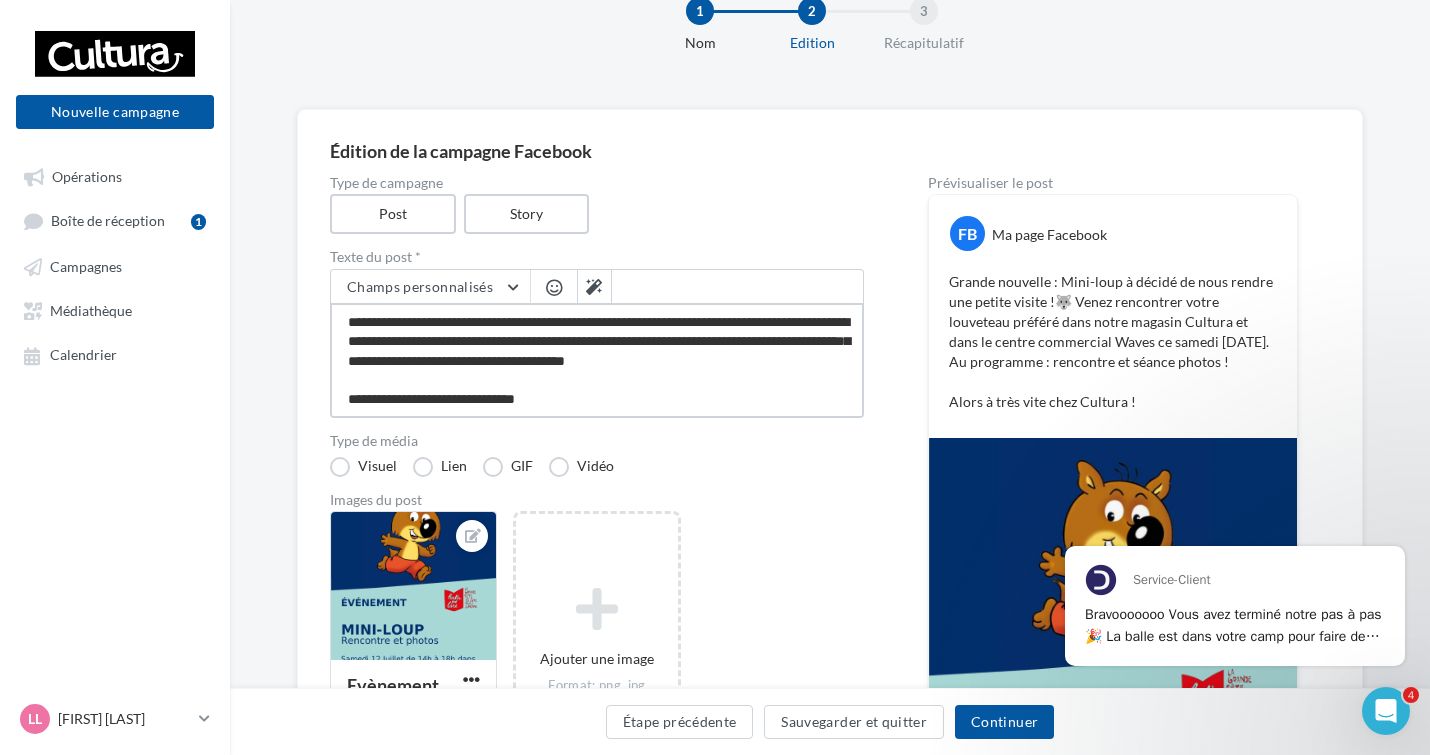 click on "**********" at bounding box center [597, 360] 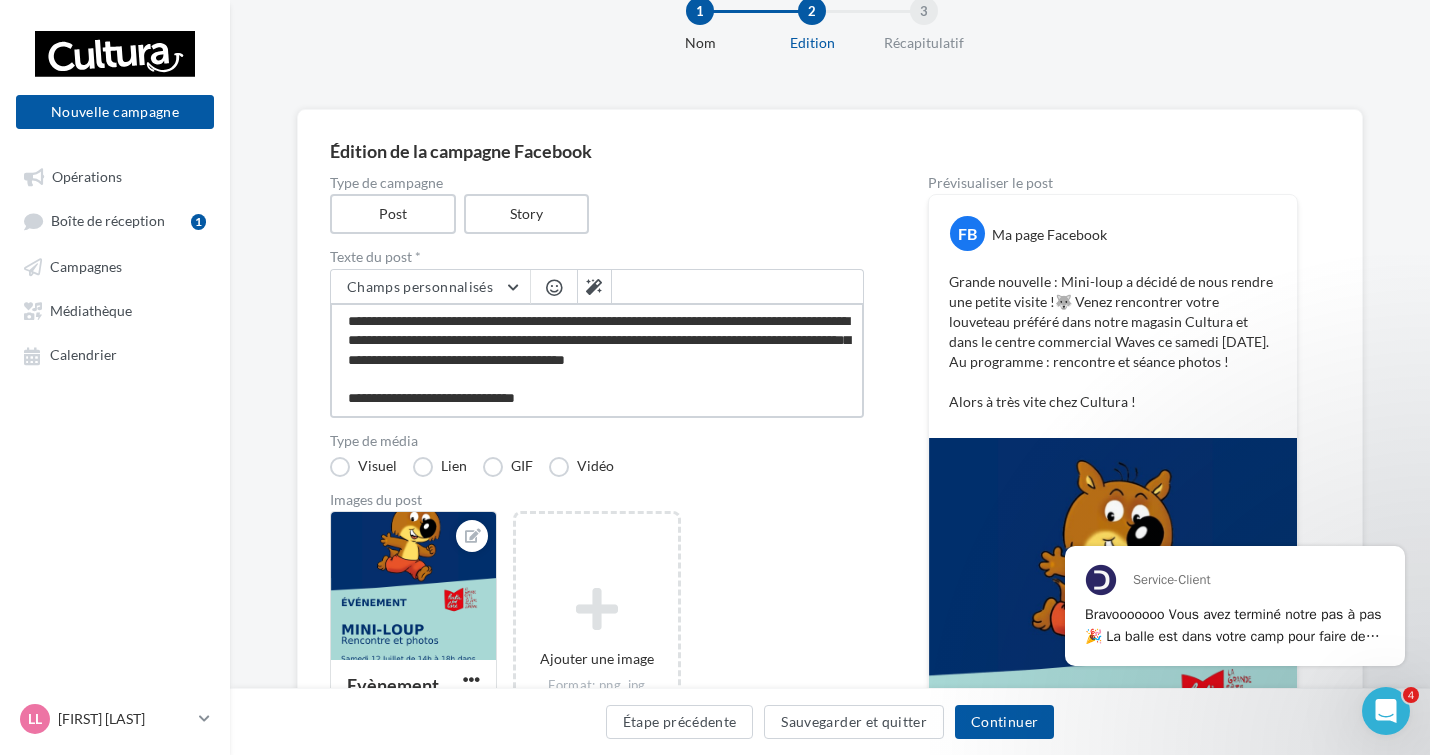 scroll, scrollTop: 21, scrollLeft: 0, axis: vertical 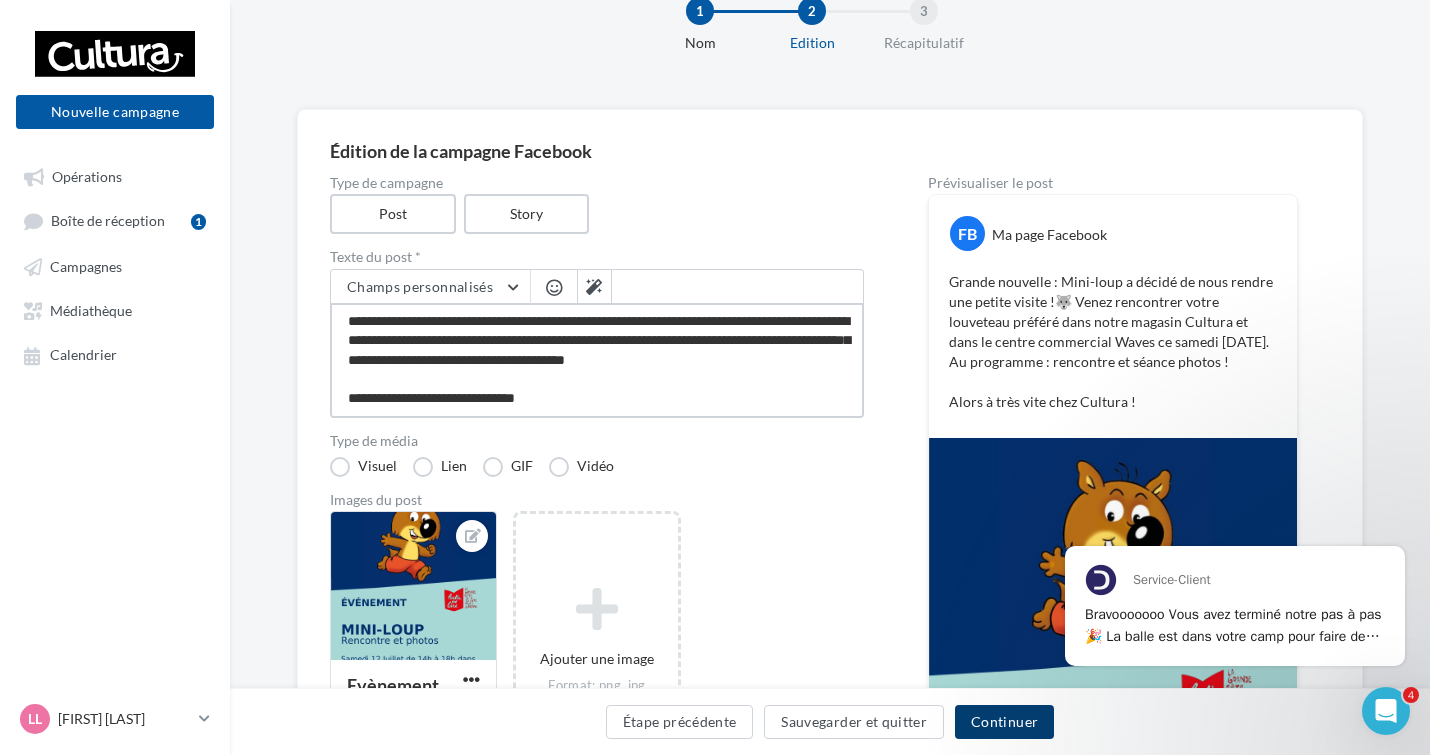 type on "**********" 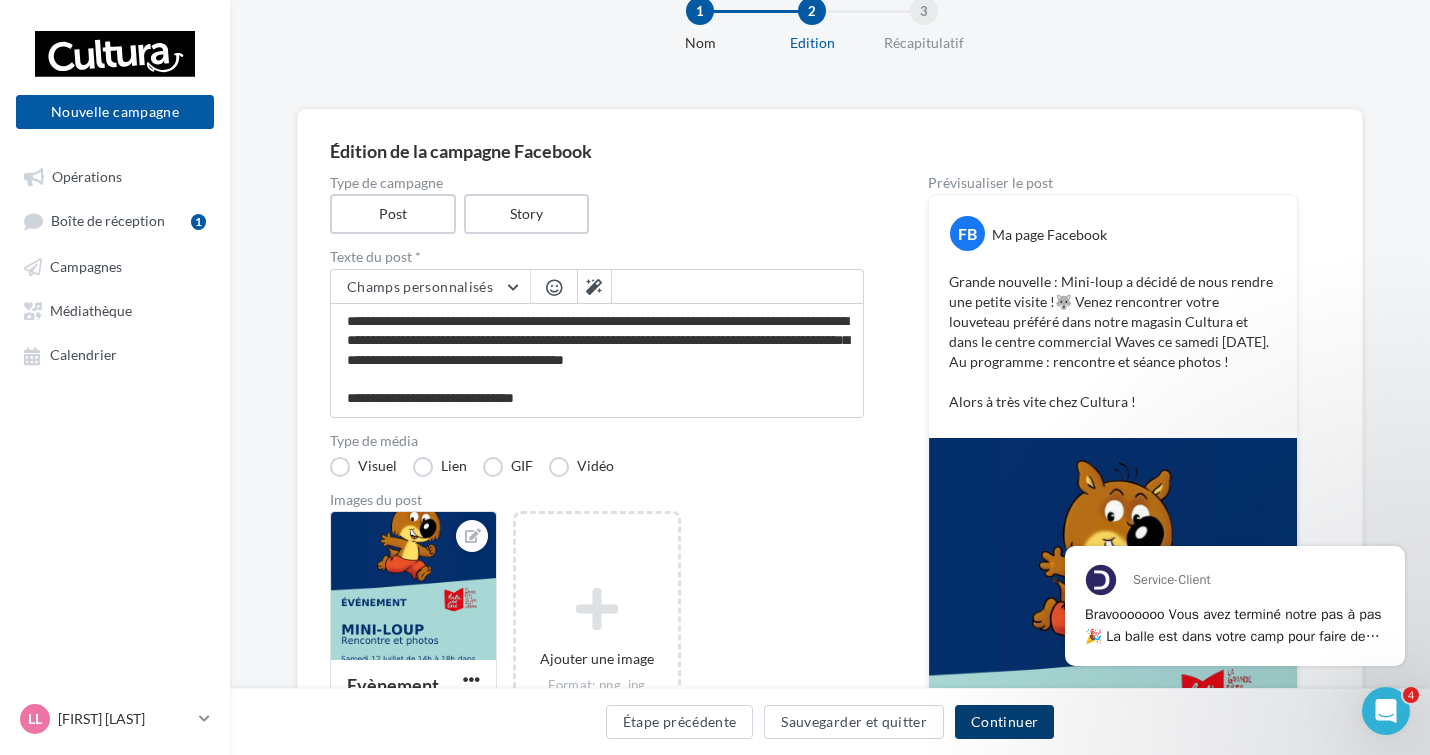 click on "Continuer" at bounding box center [1004, 722] 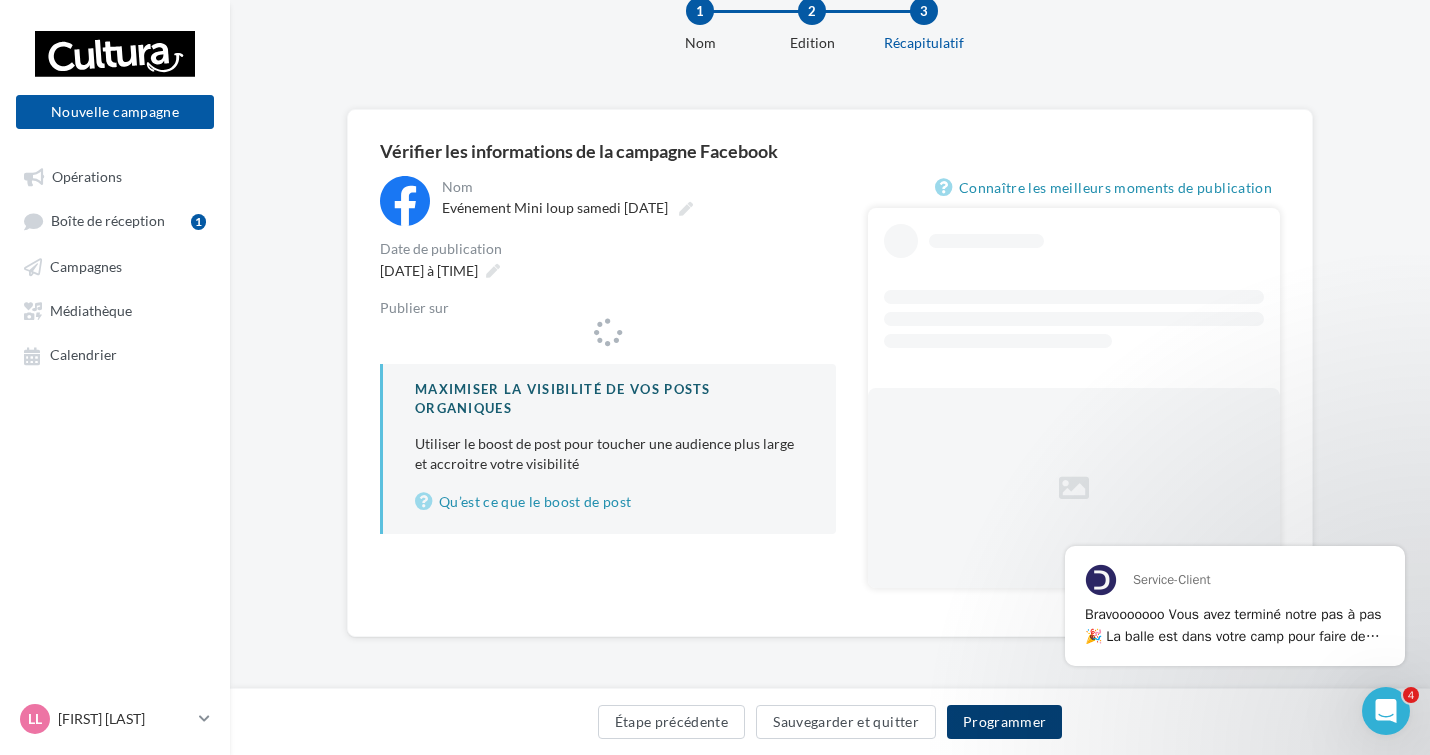 scroll, scrollTop: 0, scrollLeft: 0, axis: both 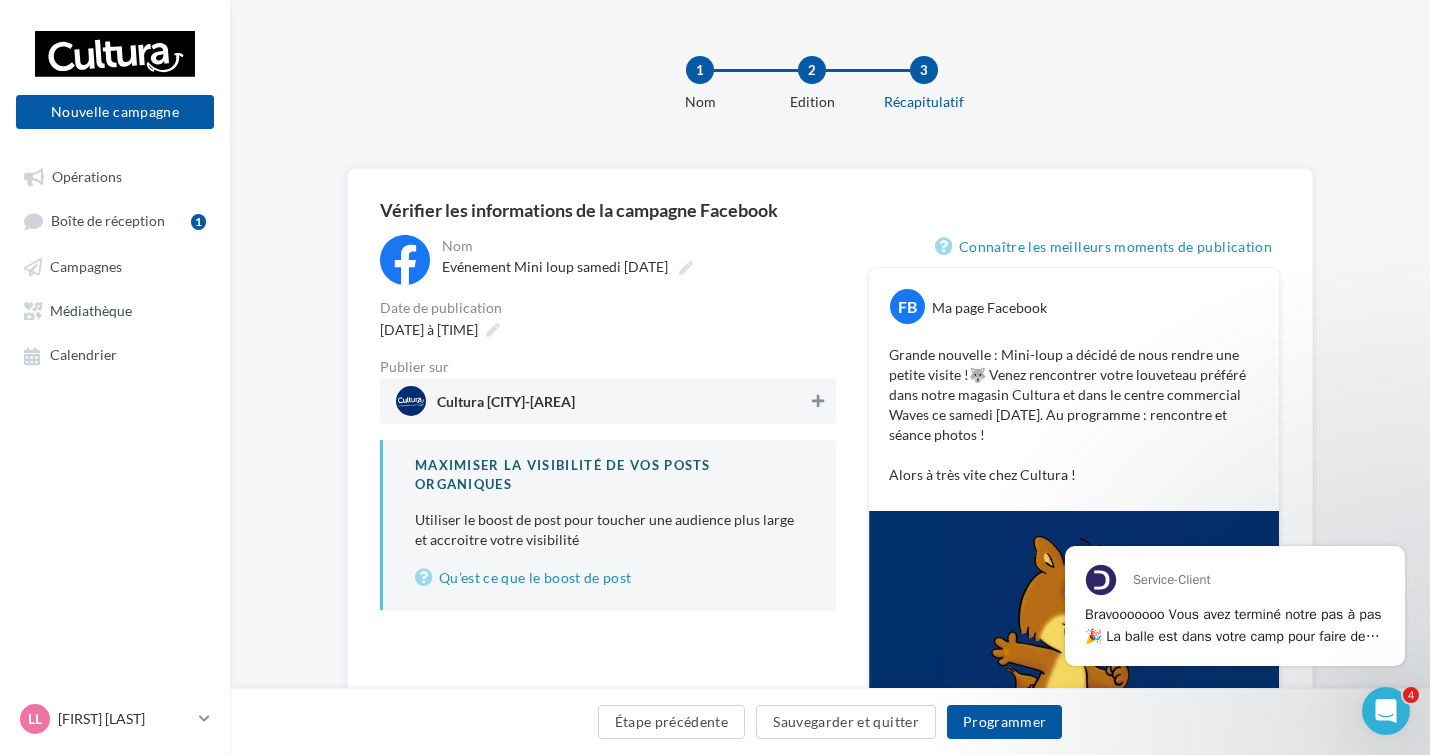 click at bounding box center (818, 401) 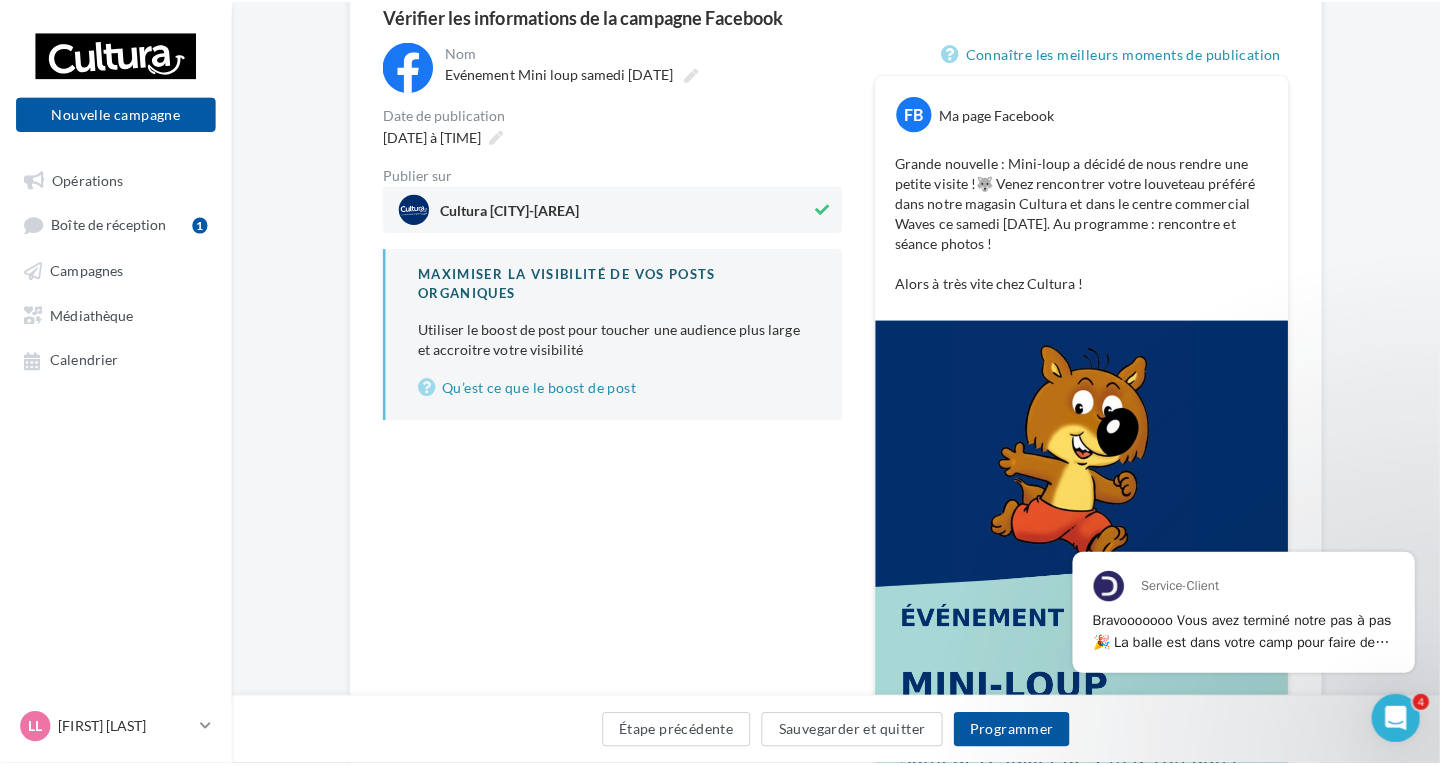 scroll, scrollTop: 46, scrollLeft: 0, axis: vertical 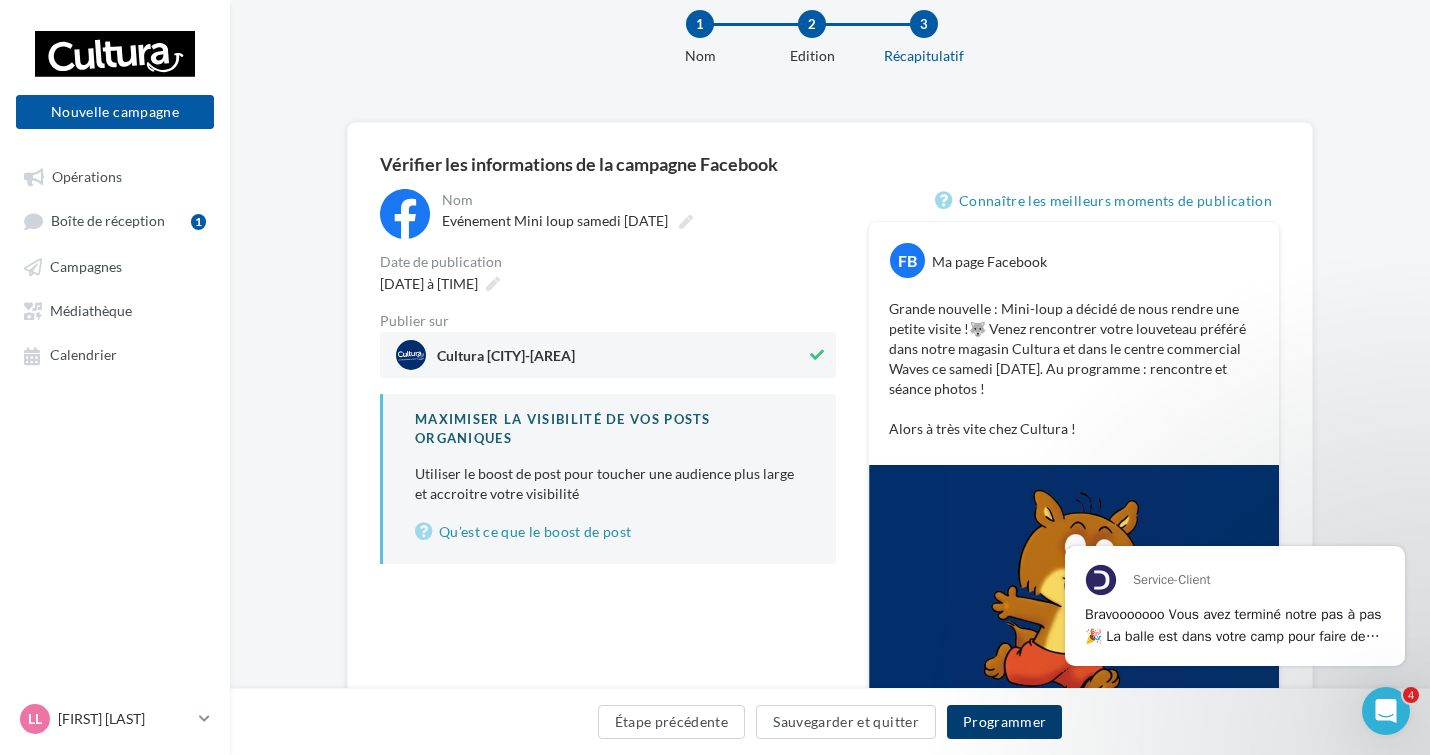 click on "Programmer" at bounding box center (1005, 722) 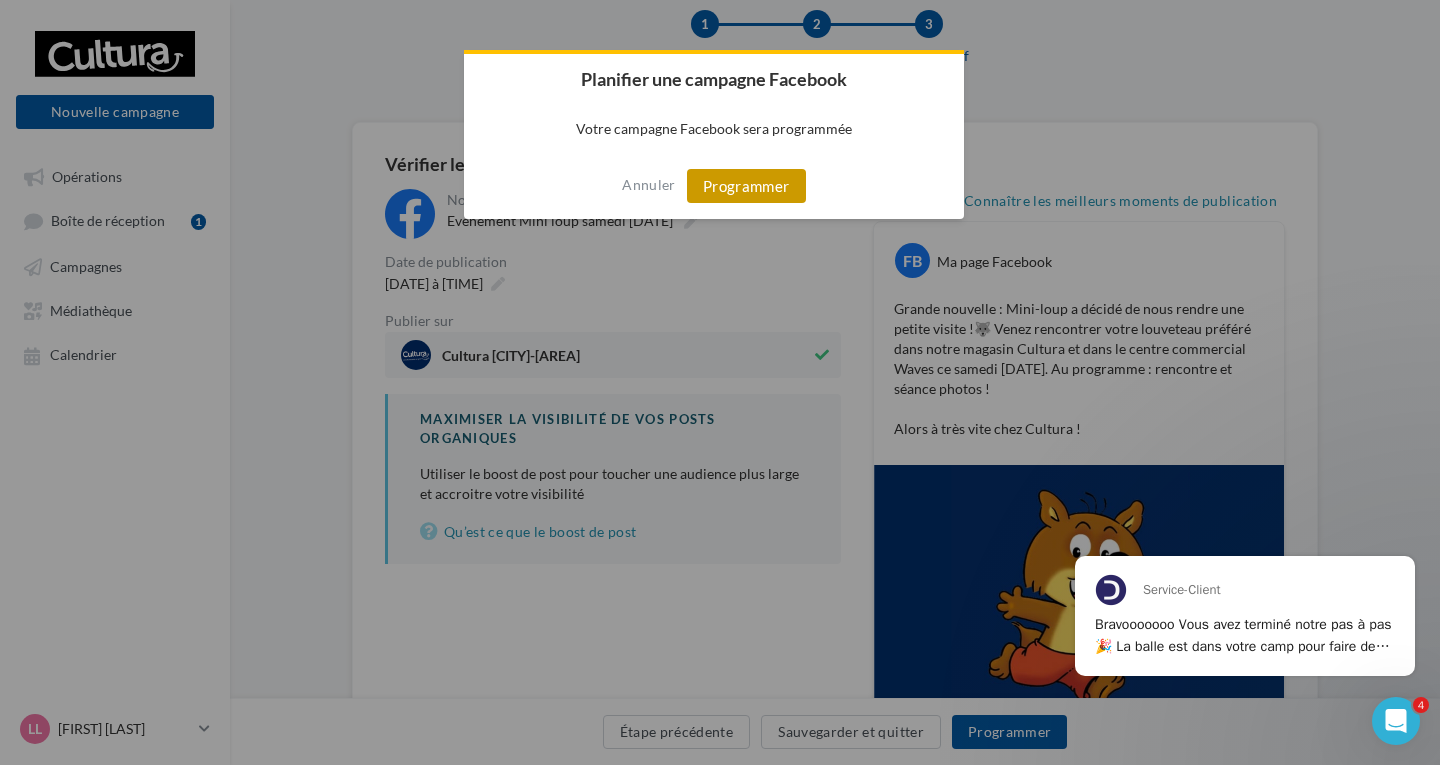 click on "Programmer" at bounding box center [746, 186] 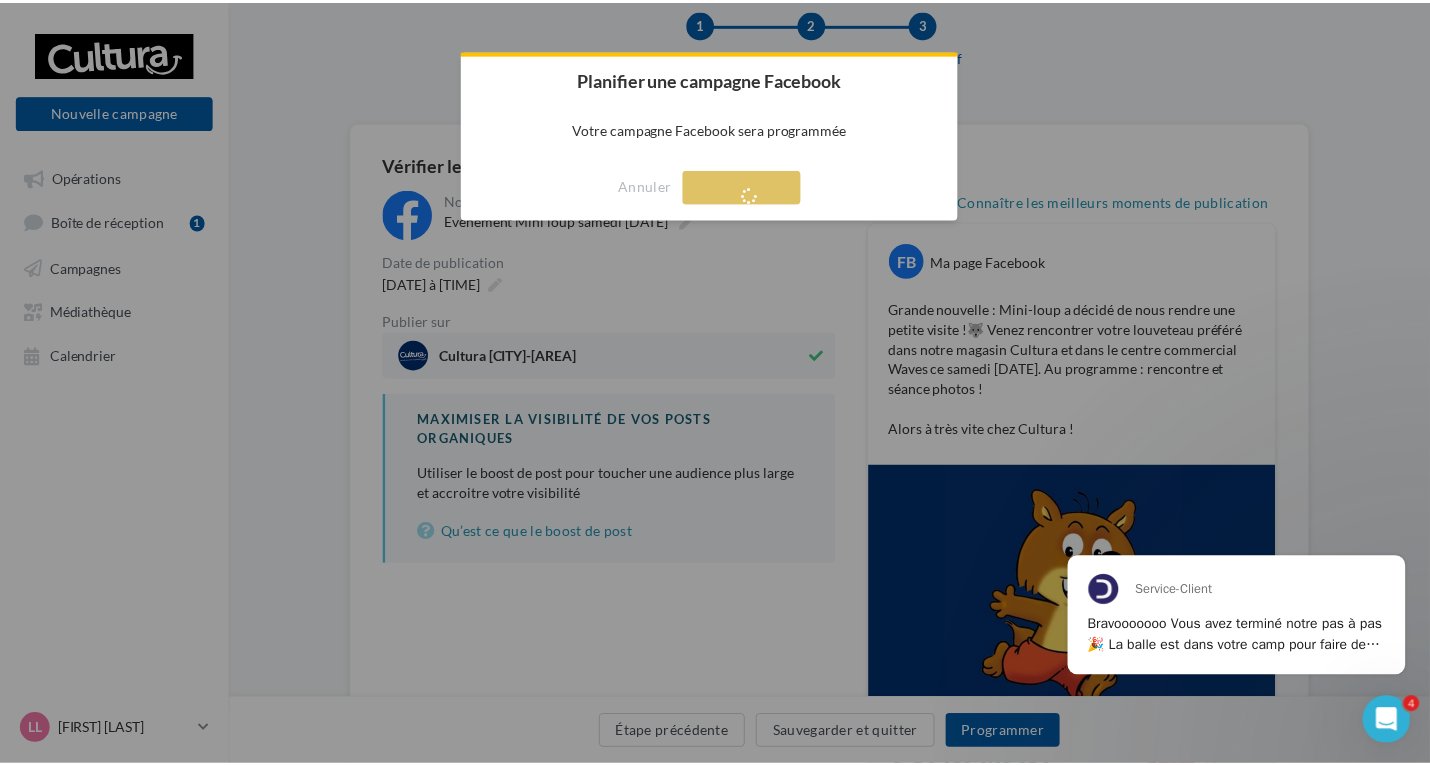 scroll, scrollTop: 32, scrollLeft: 0, axis: vertical 